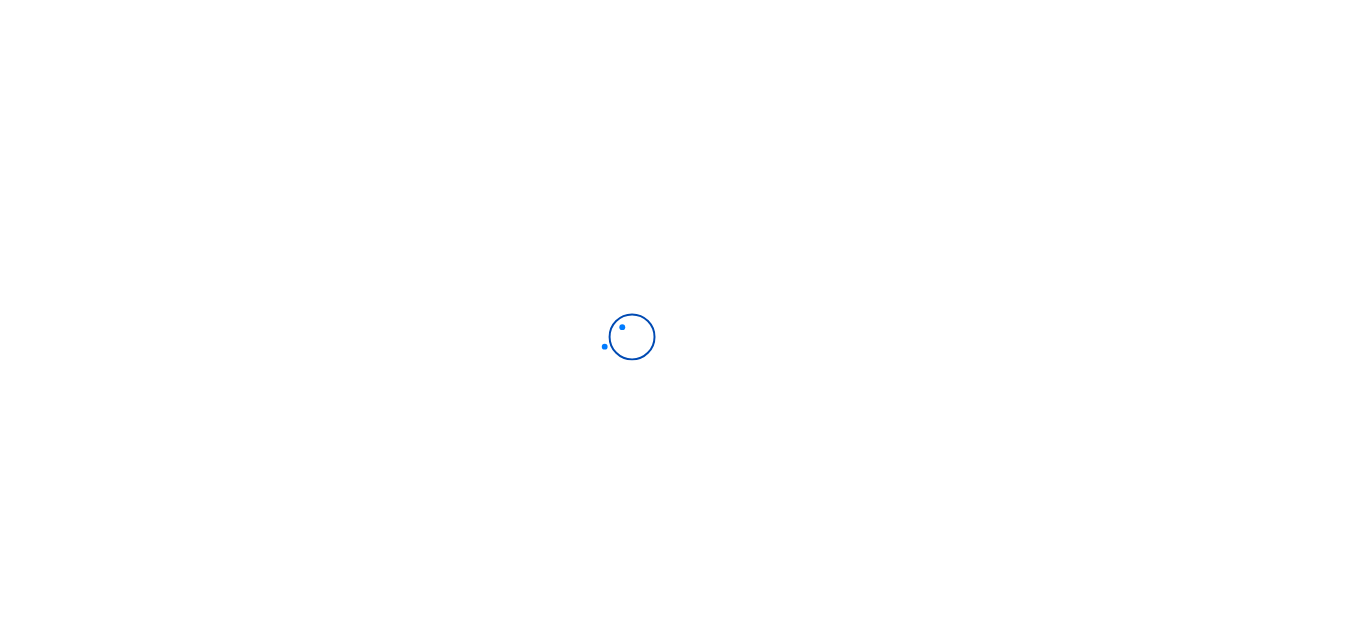 scroll, scrollTop: 0, scrollLeft: 0, axis: both 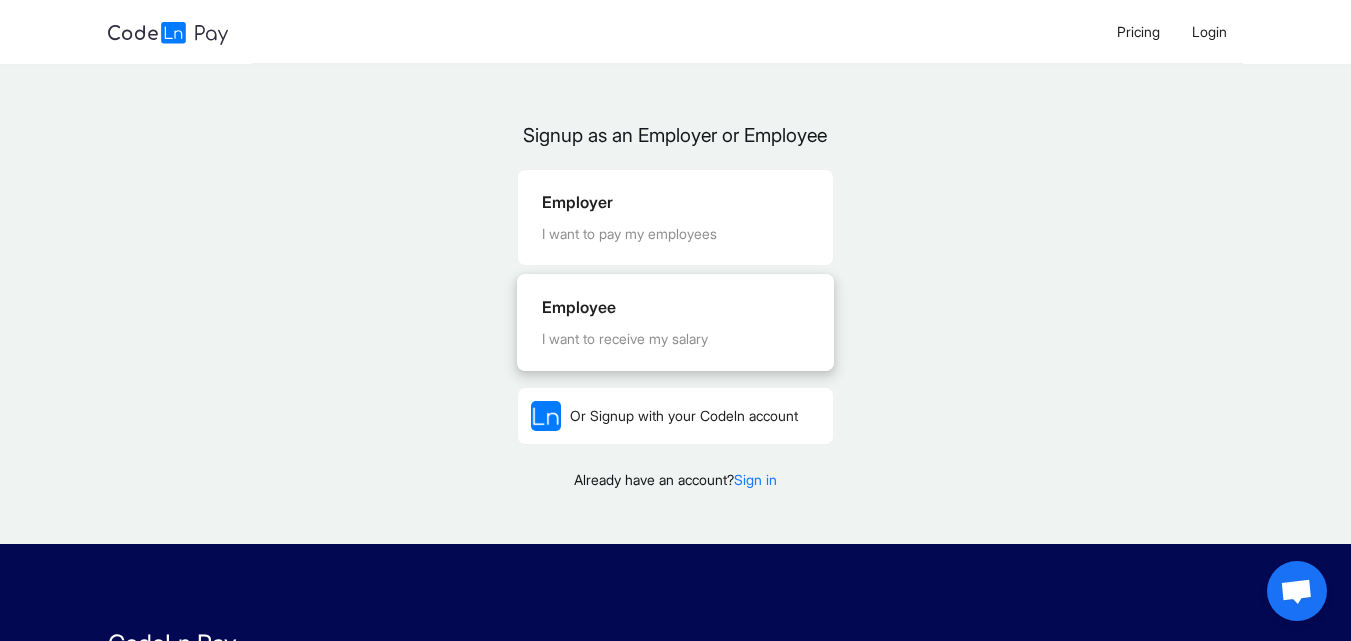 click on "Employee" at bounding box center (675, 307) 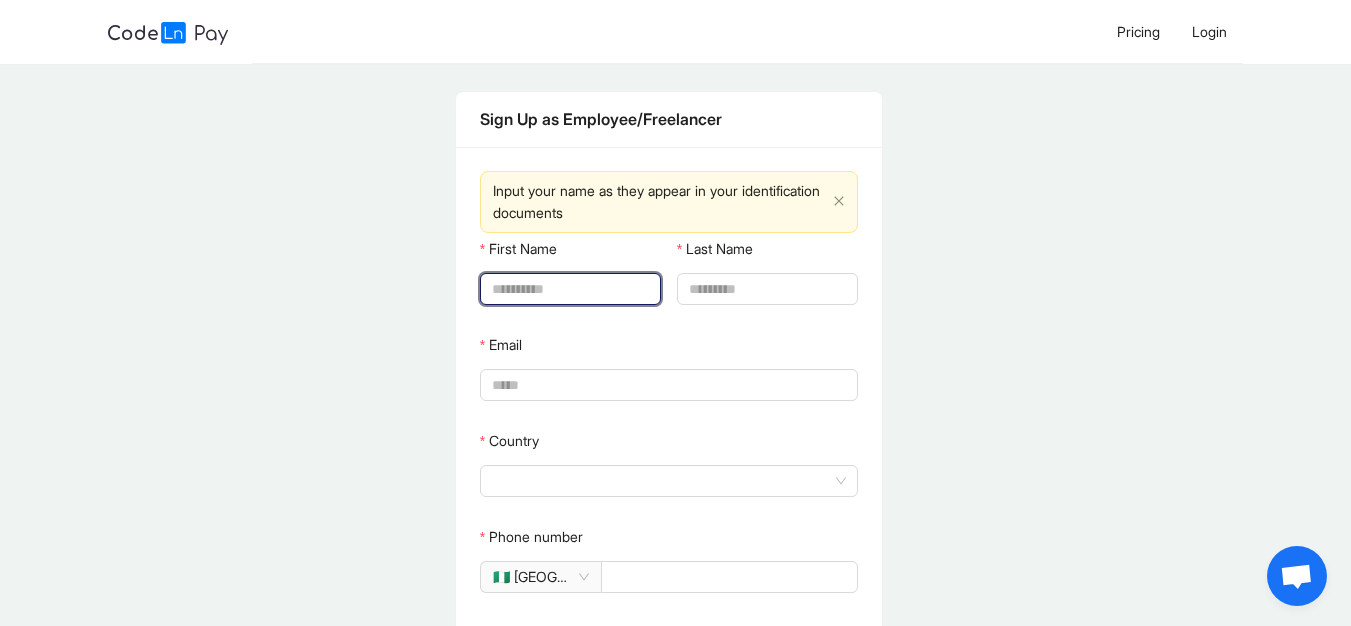 click on "First Name" at bounding box center (568, 289) 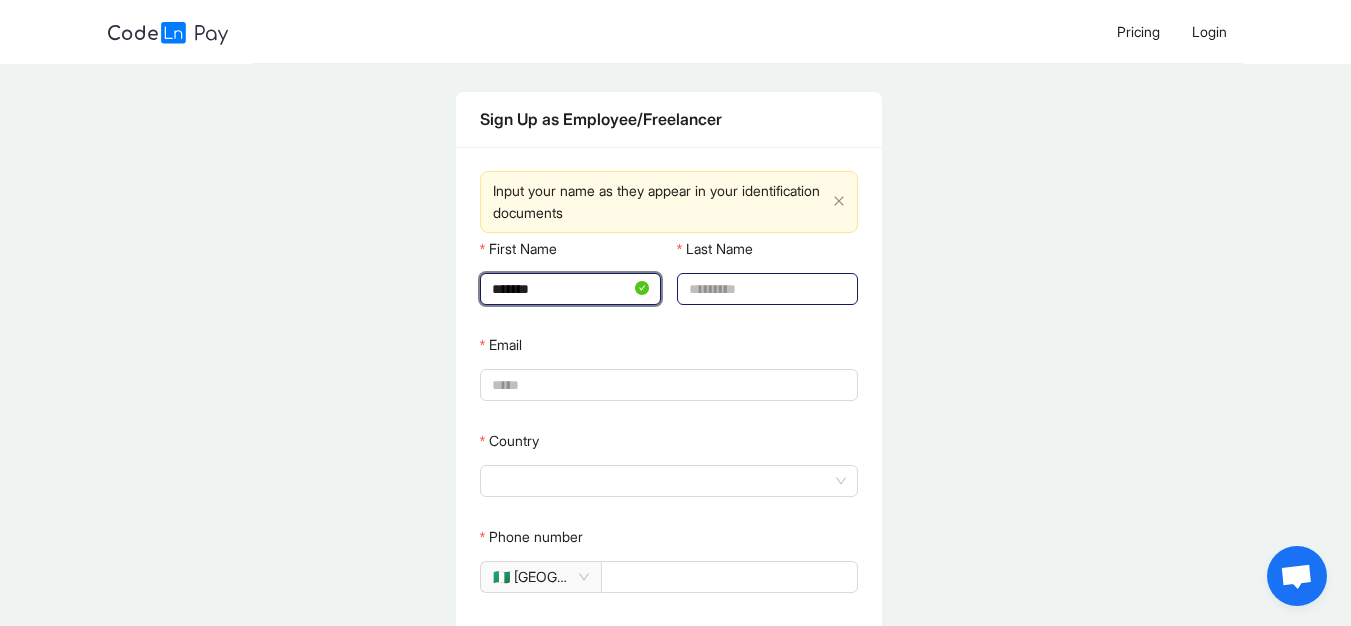 type on "******" 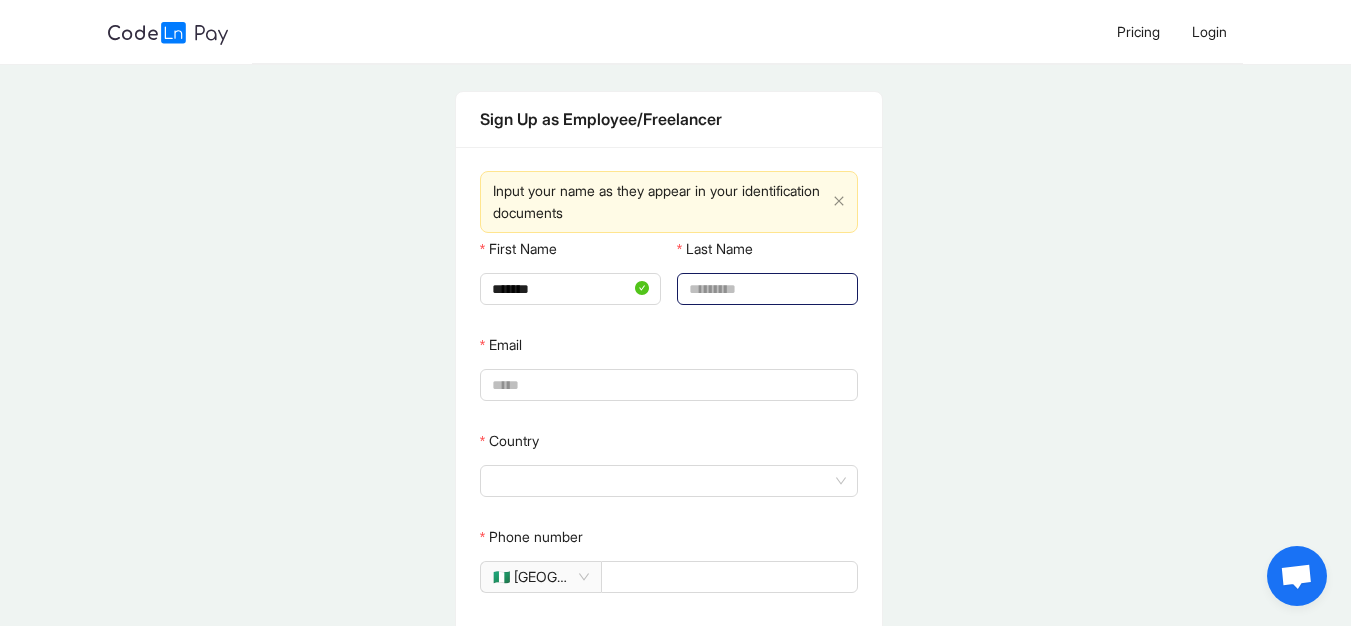 click 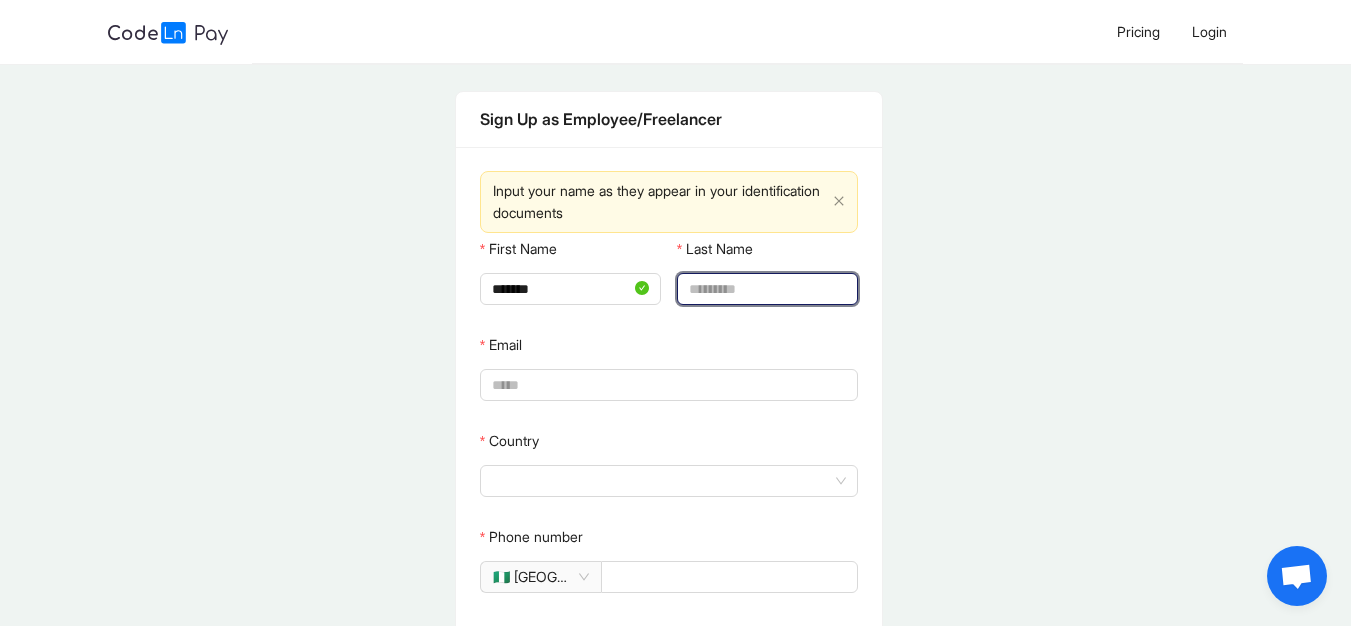 click on "Last Name" at bounding box center (765, 289) 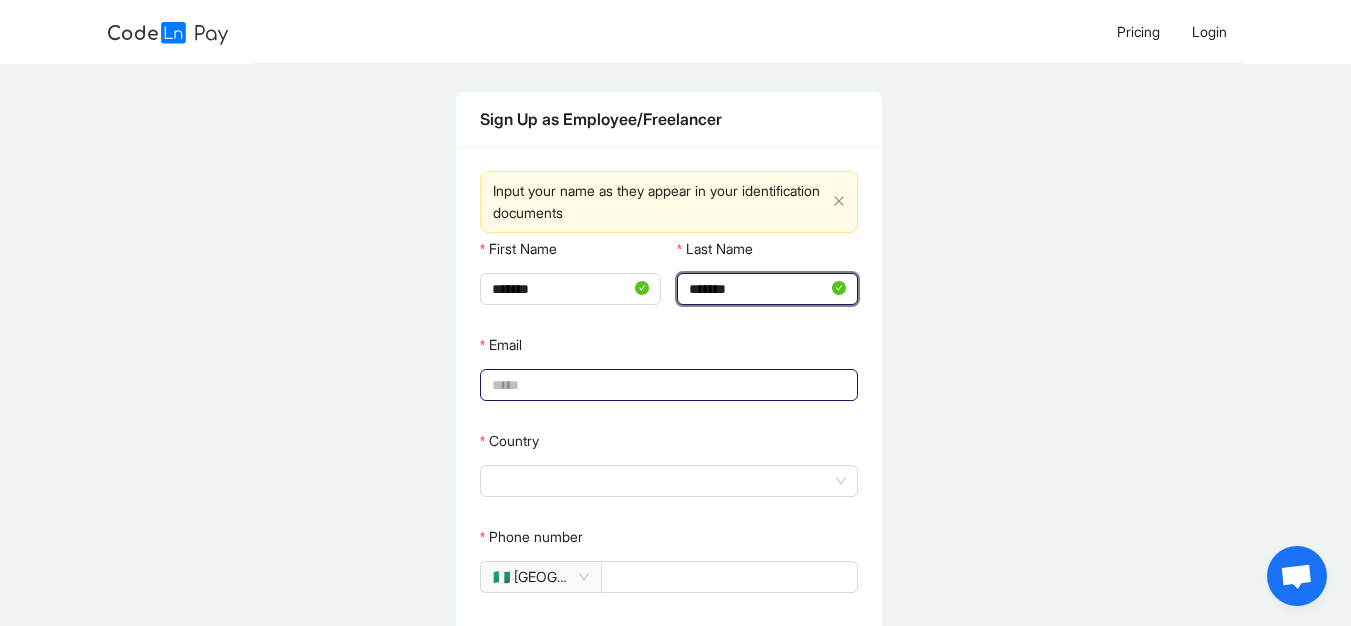 type on "*******" 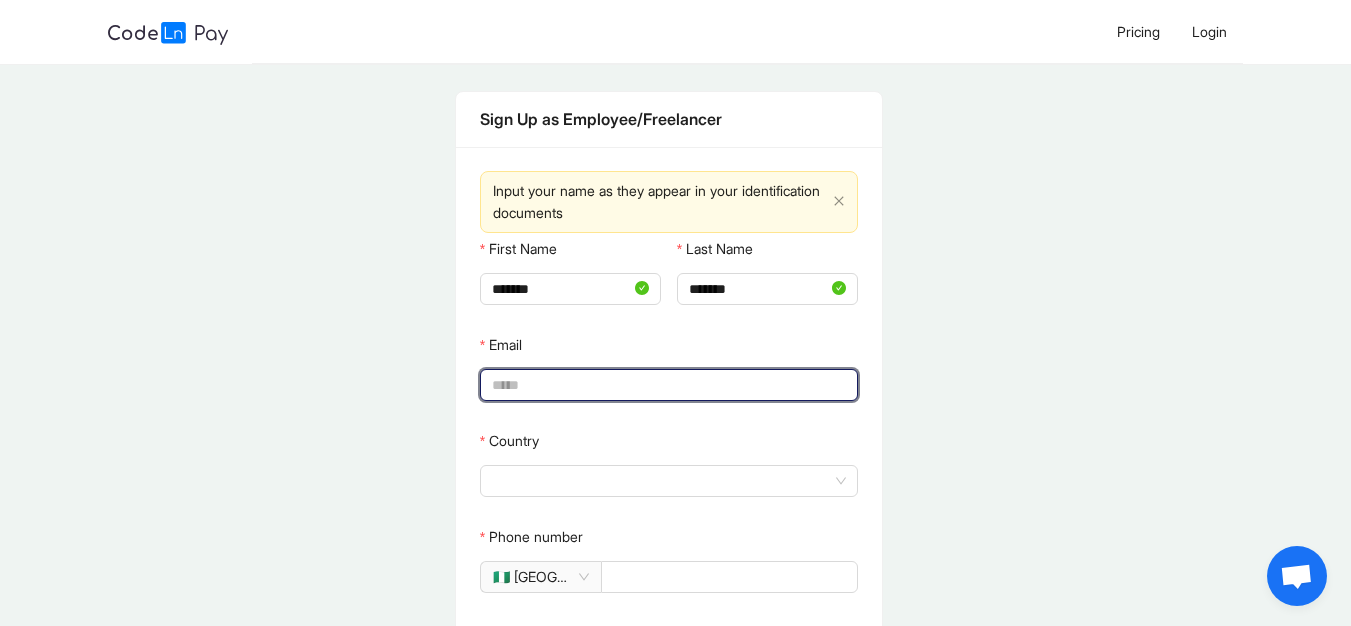 click on "Email" at bounding box center (667, 385) 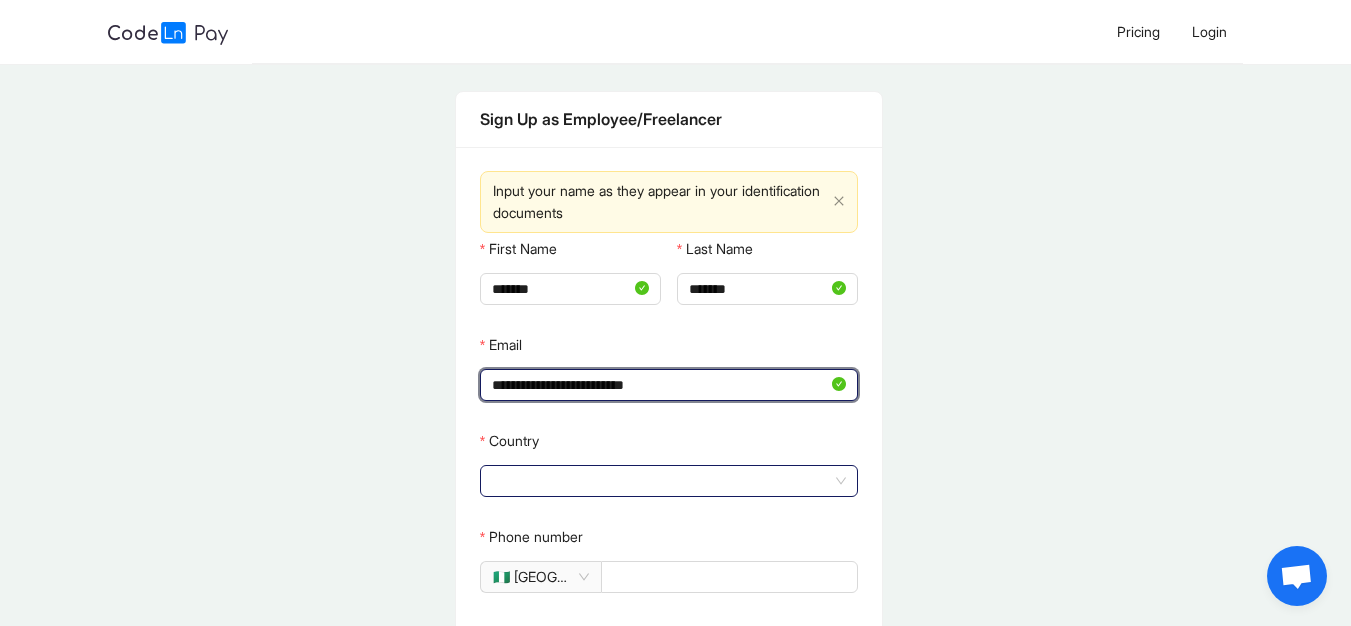 click 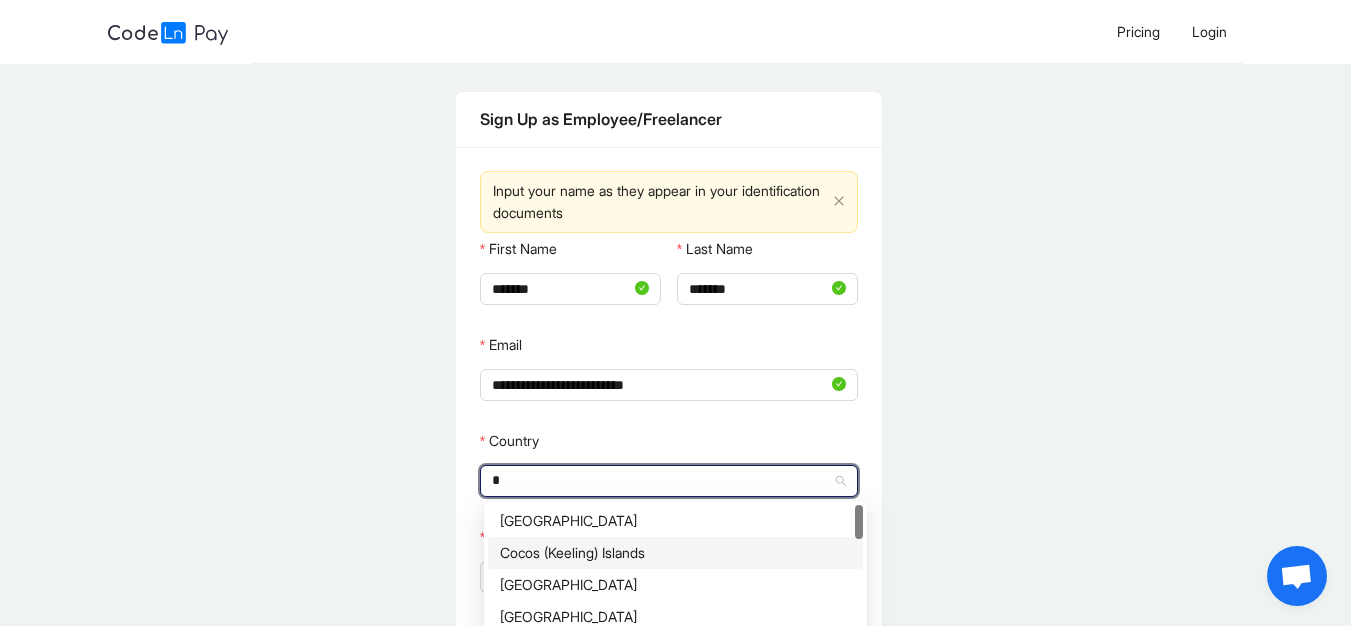 type on "*****" 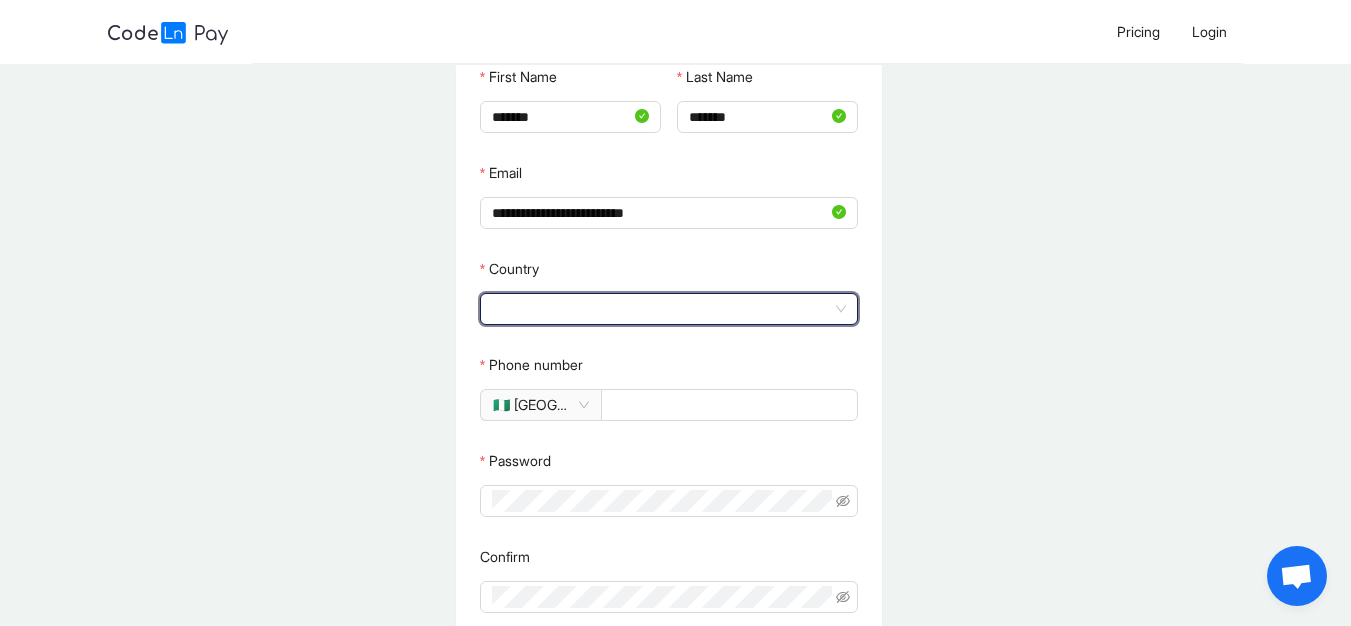 scroll, scrollTop: 238, scrollLeft: 0, axis: vertical 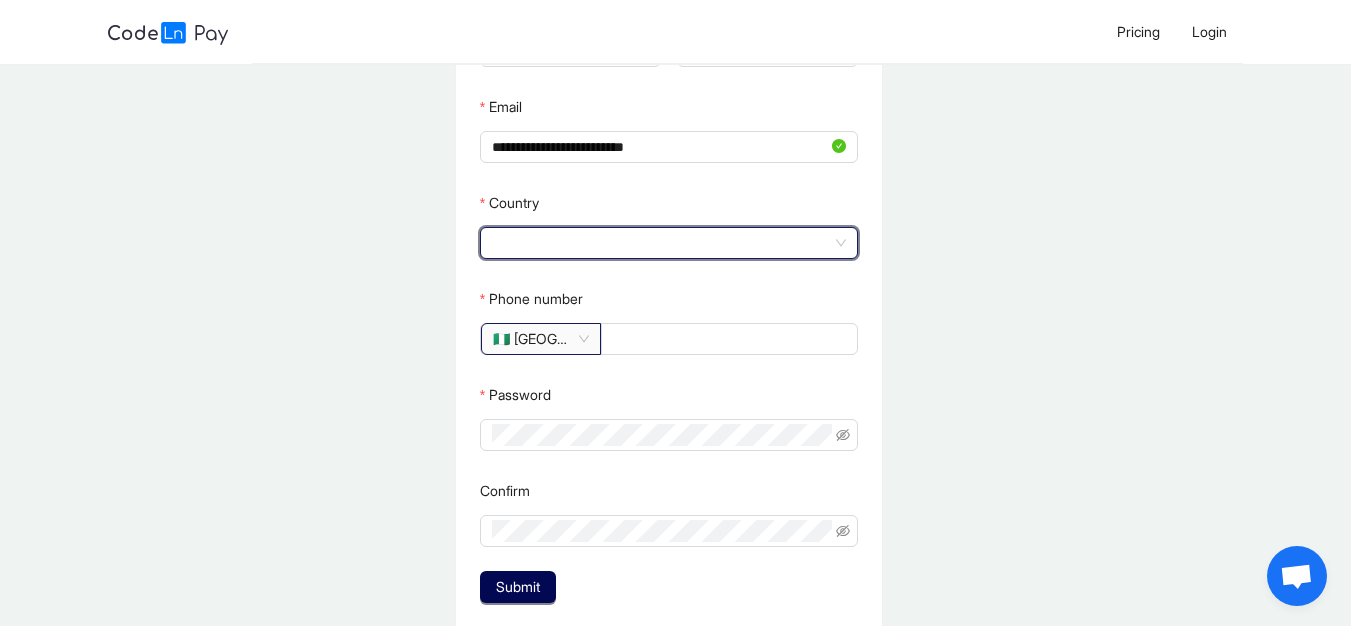 click on "🇳🇬 [GEOGRAPHIC_DATA]" 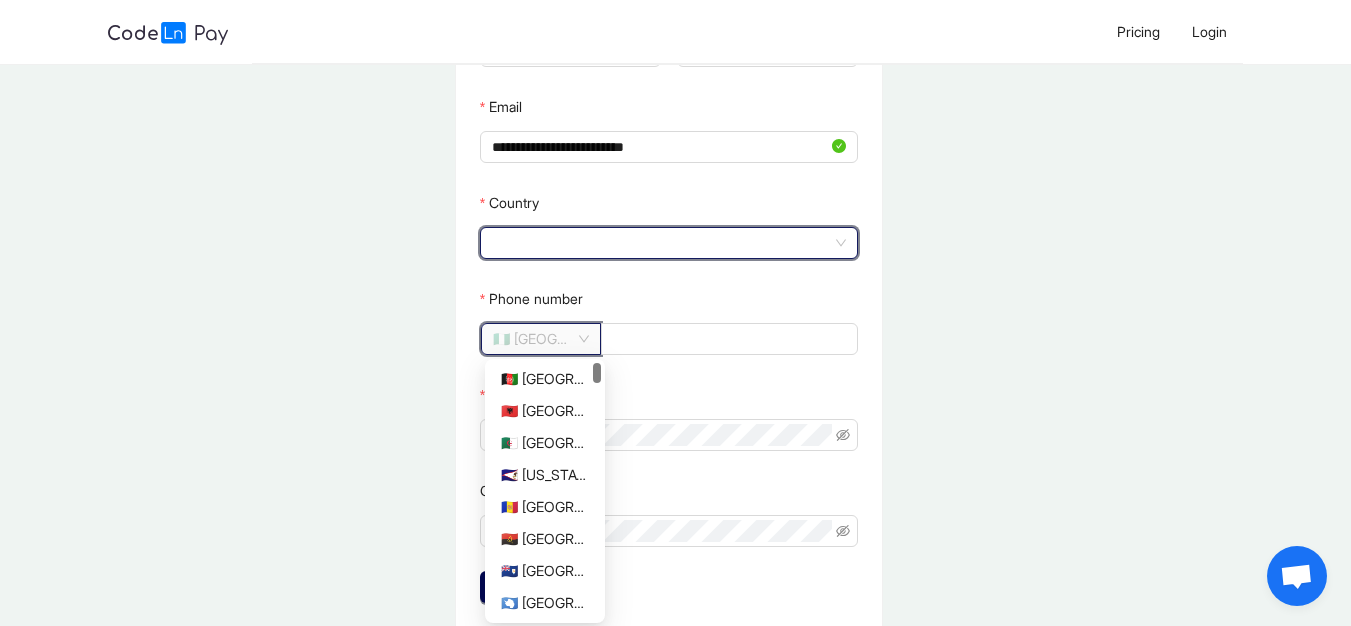 scroll, scrollTop: 3528, scrollLeft: 0, axis: vertical 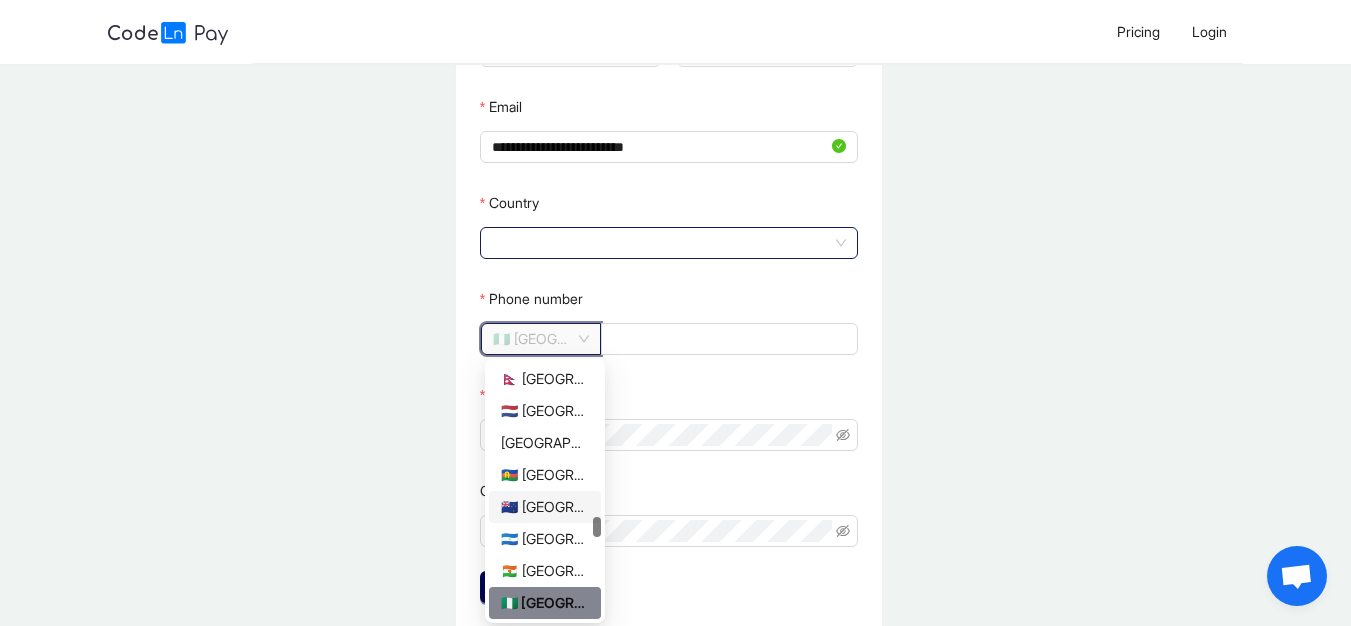 drag, startPoint x: 591, startPoint y: 513, endPoint x: 596, endPoint y: 525, distance: 13 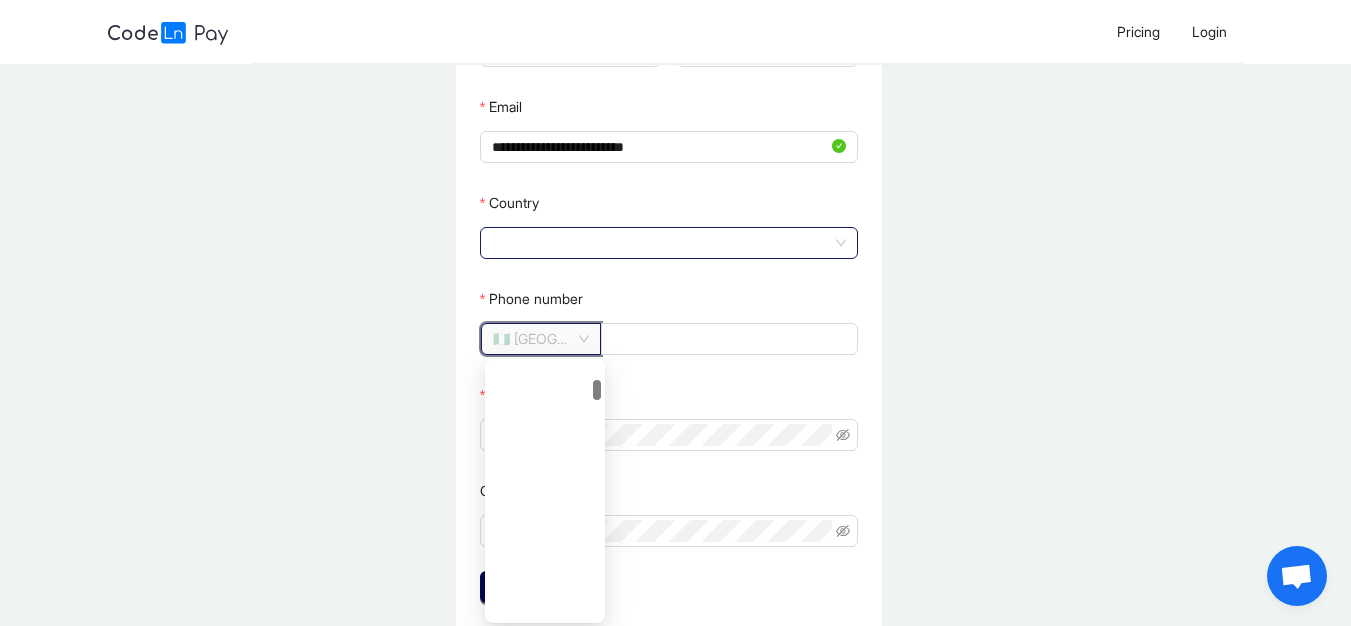 scroll, scrollTop: 0, scrollLeft: 0, axis: both 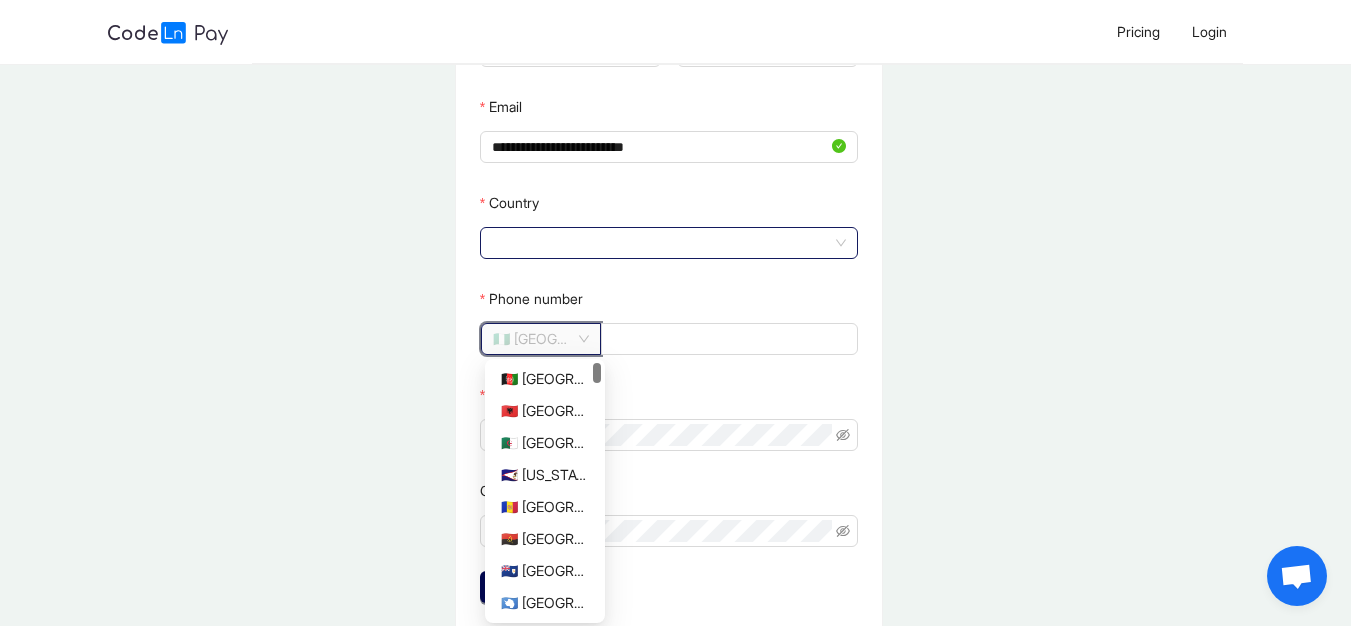 drag, startPoint x: 596, startPoint y: 525, endPoint x: 597, endPoint y: 359, distance: 166.003 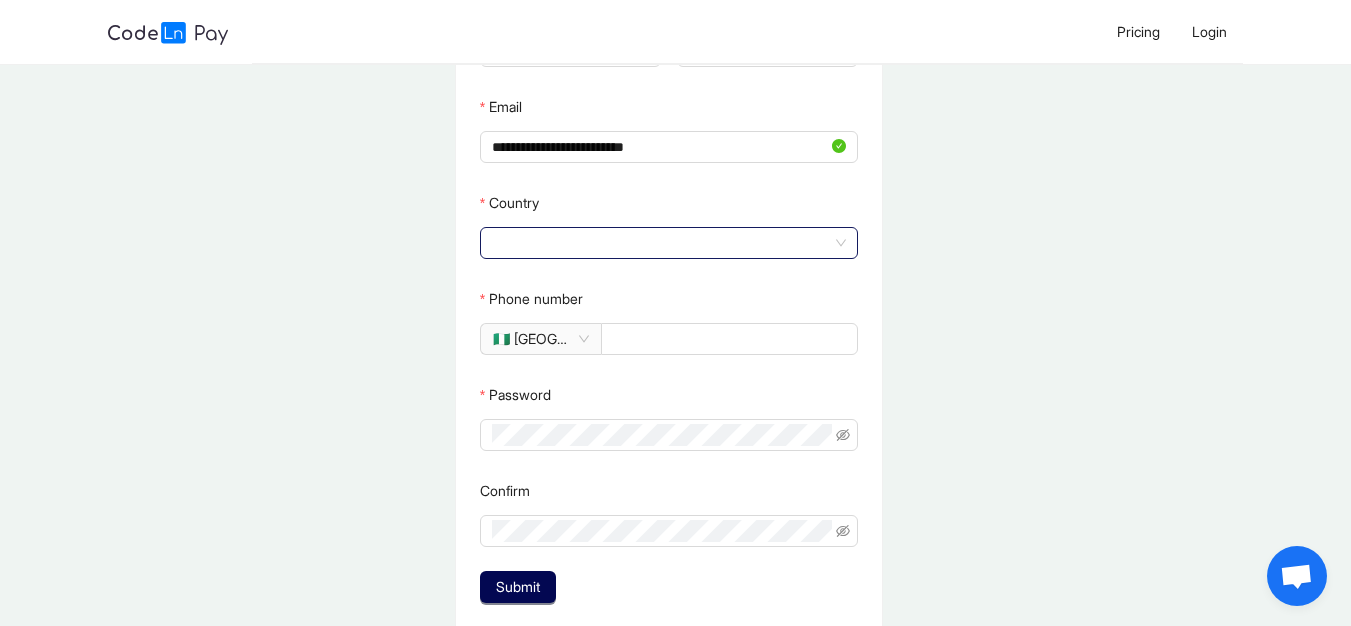drag, startPoint x: 597, startPoint y: 359, endPoint x: 608, endPoint y: 402, distance: 44.38468 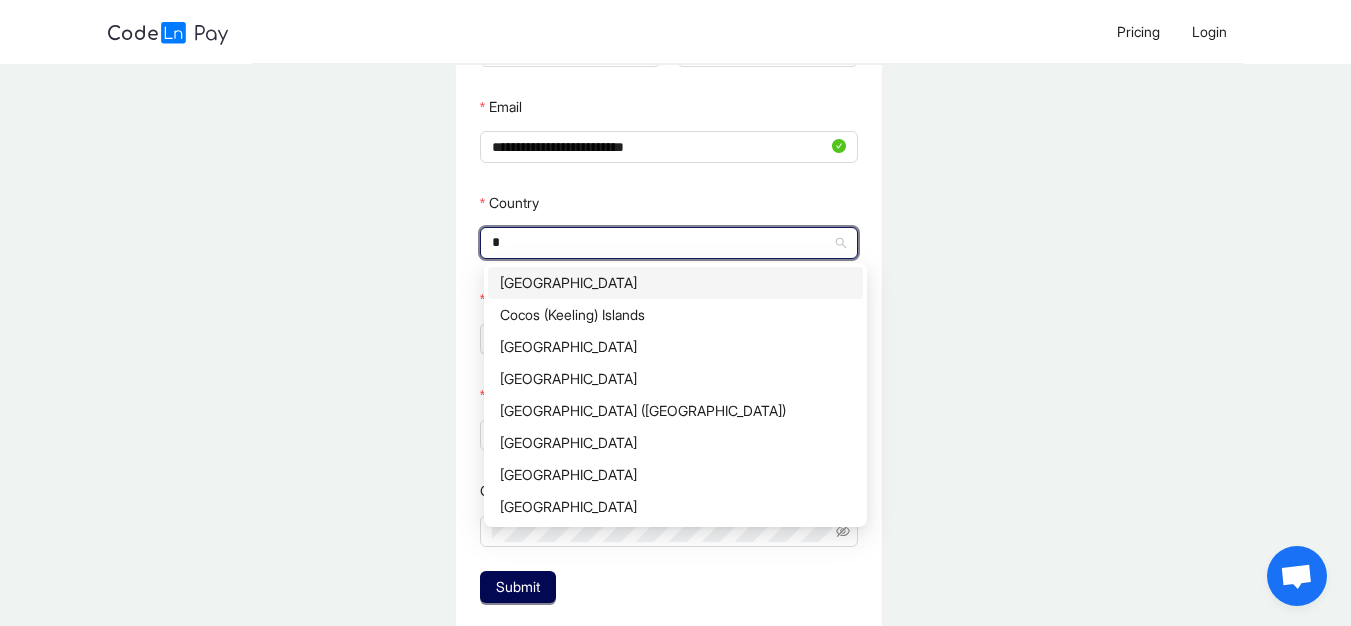 type on "*****" 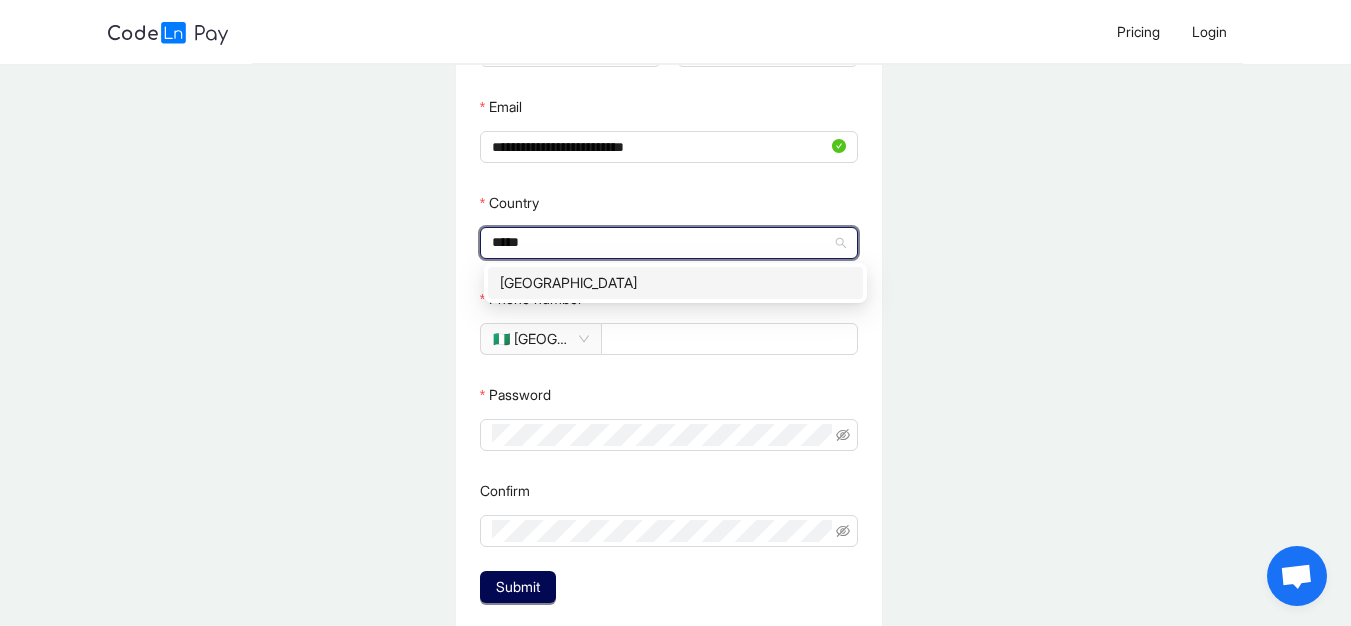 type 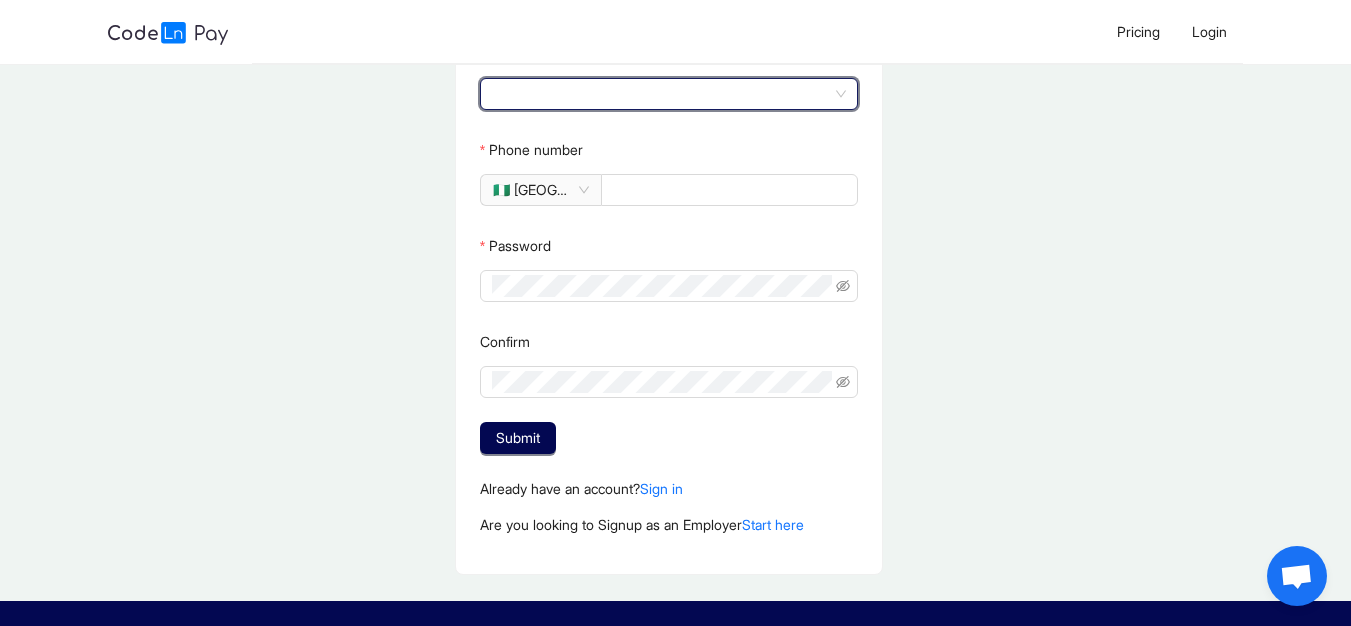 scroll, scrollTop: 397, scrollLeft: 0, axis: vertical 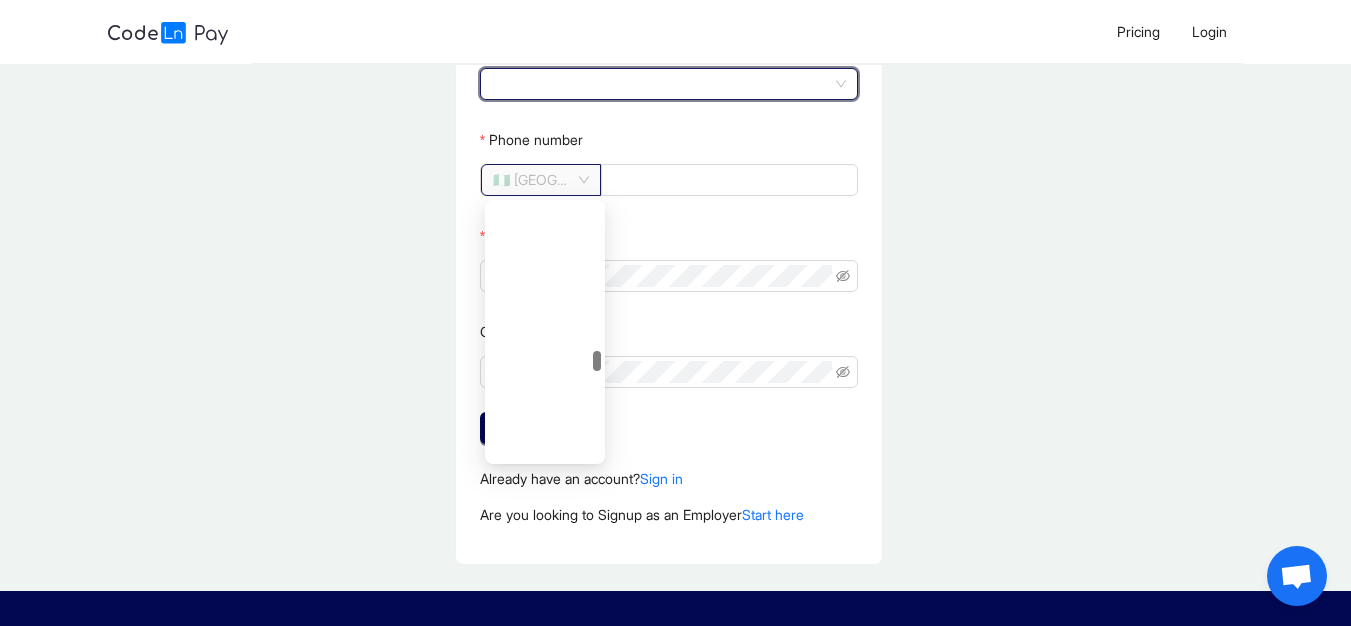 click on "🇳🇬 [GEOGRAPHIC_DATA]" 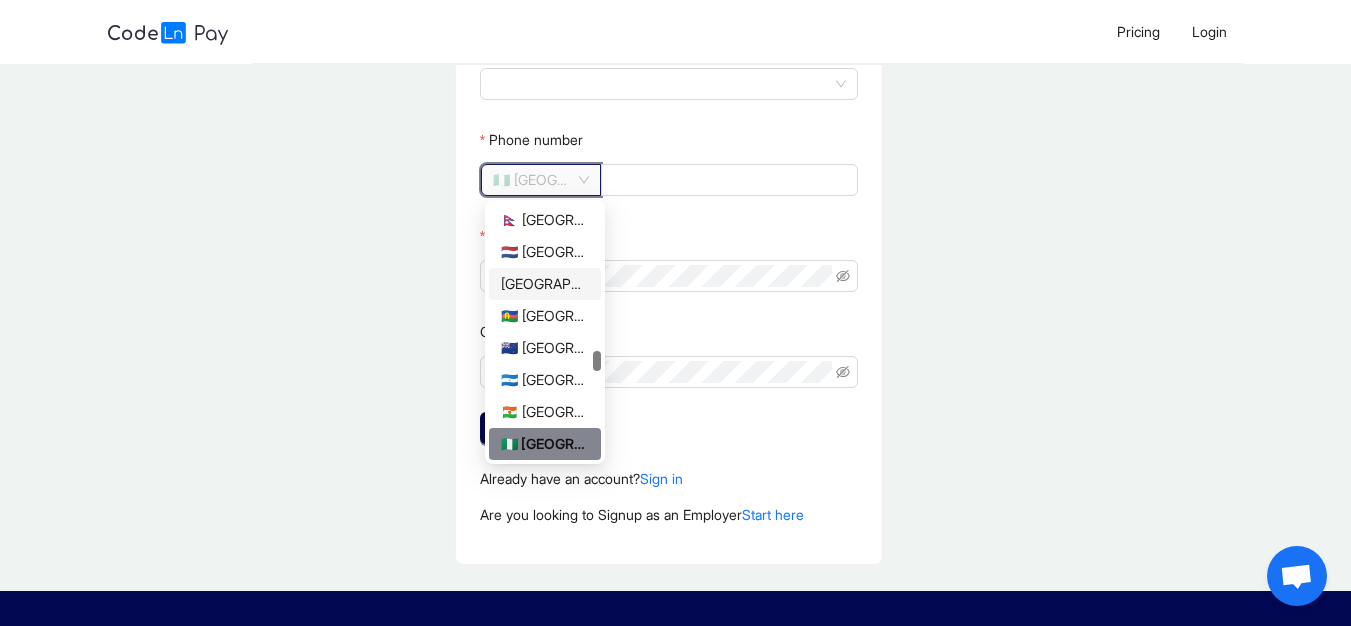 drag, startPoint x: 594, startPoint y: 350, endPoint x: 598, endPoint y: 364, distance: 14.56022 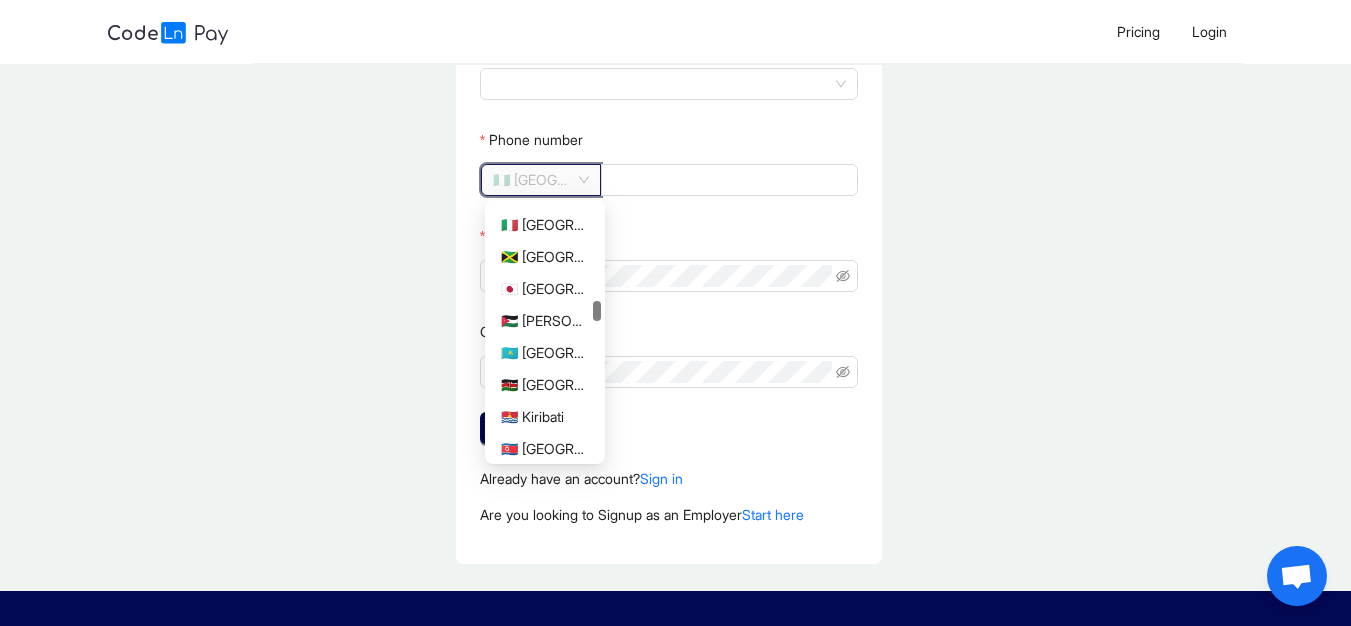 scroll, scrollTop: 2759, scrollLeft: 0, axis: vertical 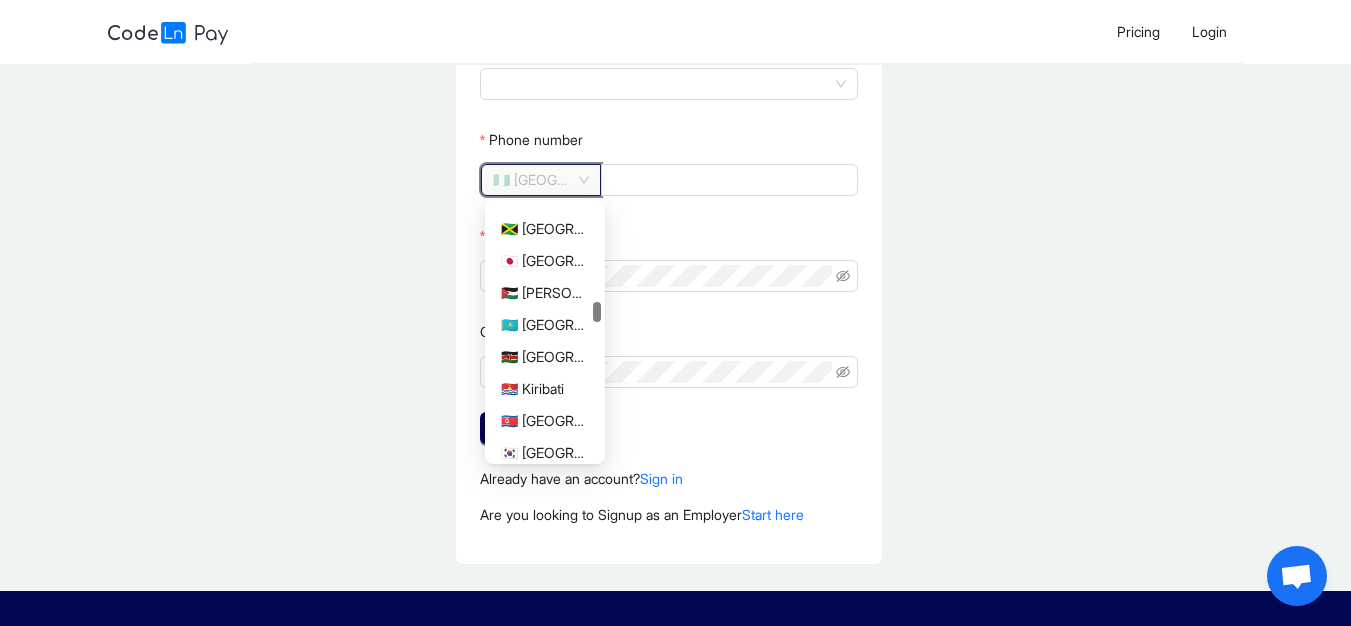 drag, startPoint x: 598, startPoint y: 364, endPoint x: 597, endPoint y: 315, distance: 49.010204 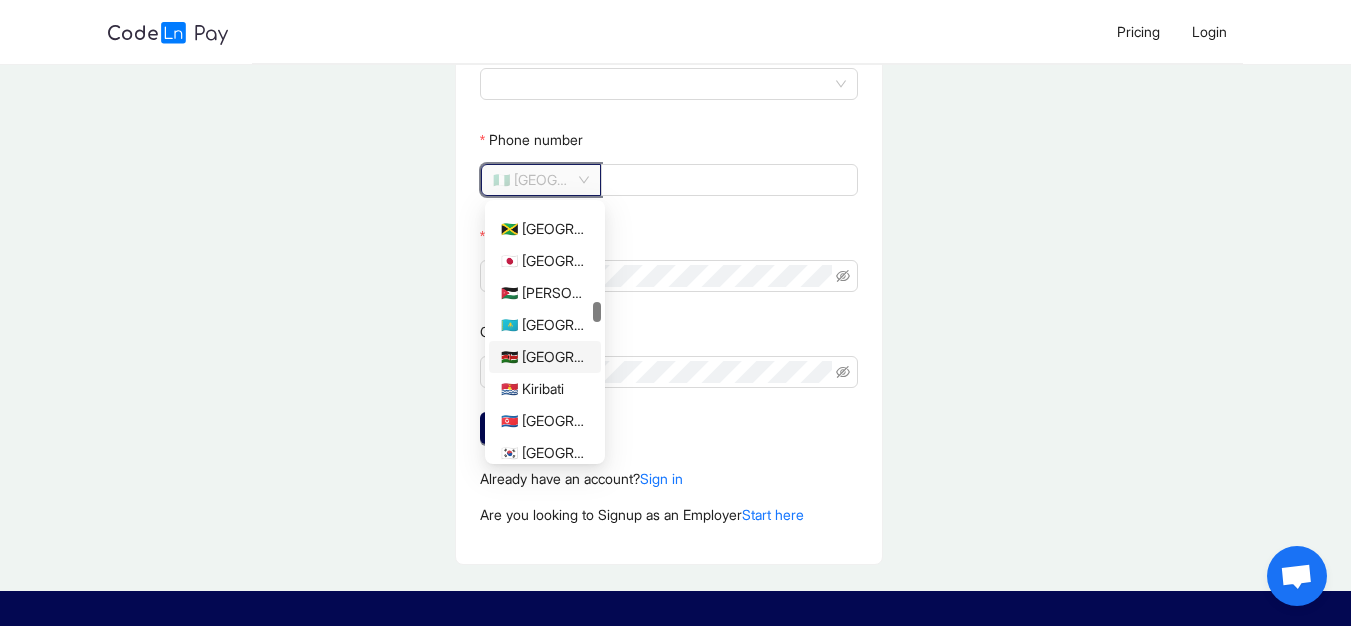 click on "🇰🇪 [GEOGRAPHIC_DATA]" at bounding box center [545, 357] 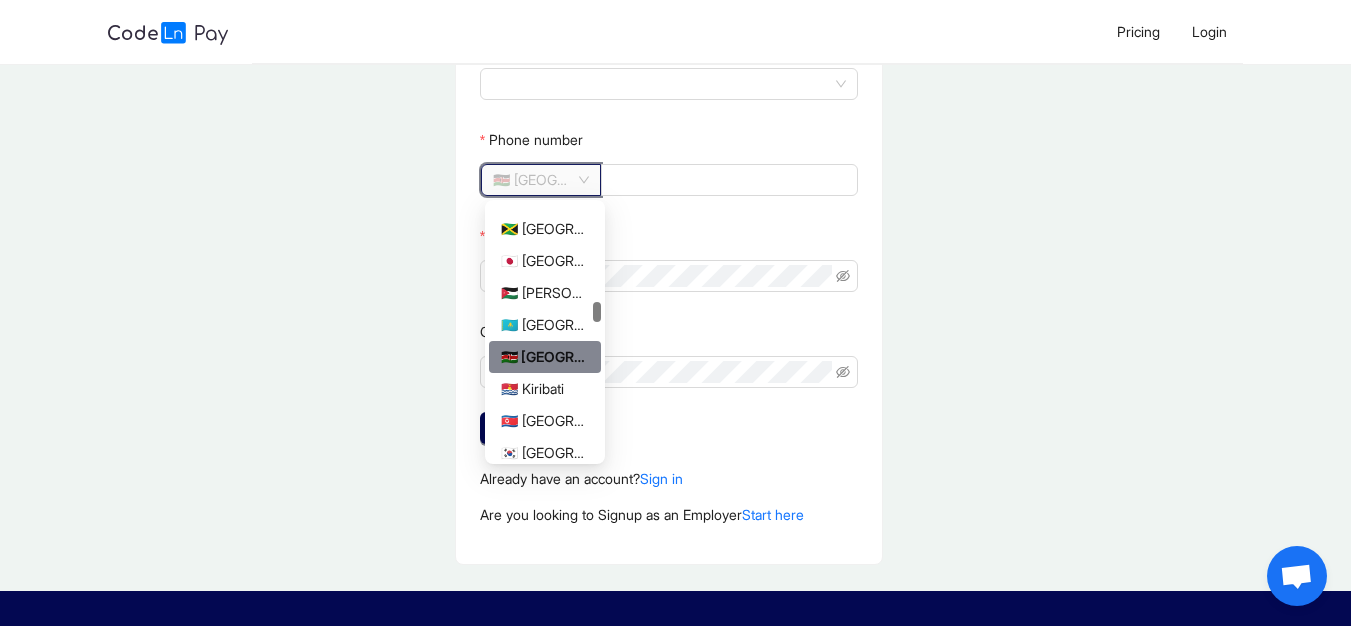 click on "🇰🇪 [GEOGRAPHIC_DATA]" at bounding box center (545, 357) 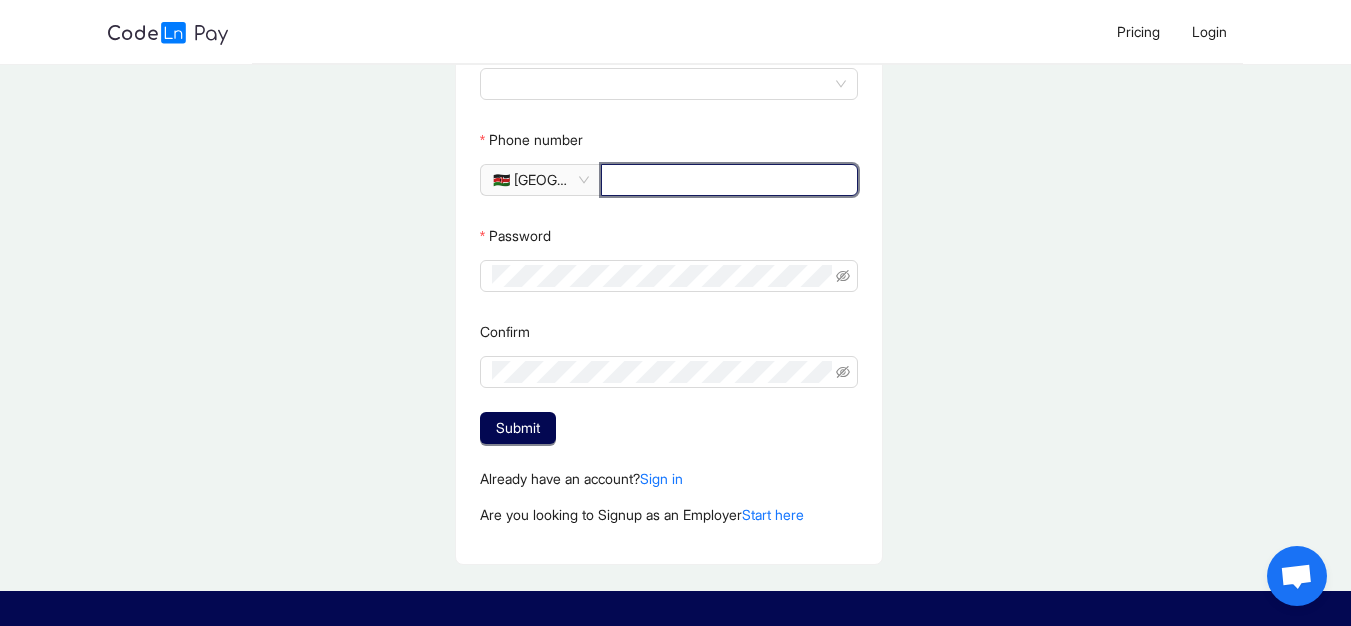 click on "Phone number" at bounding box center (727, 180) 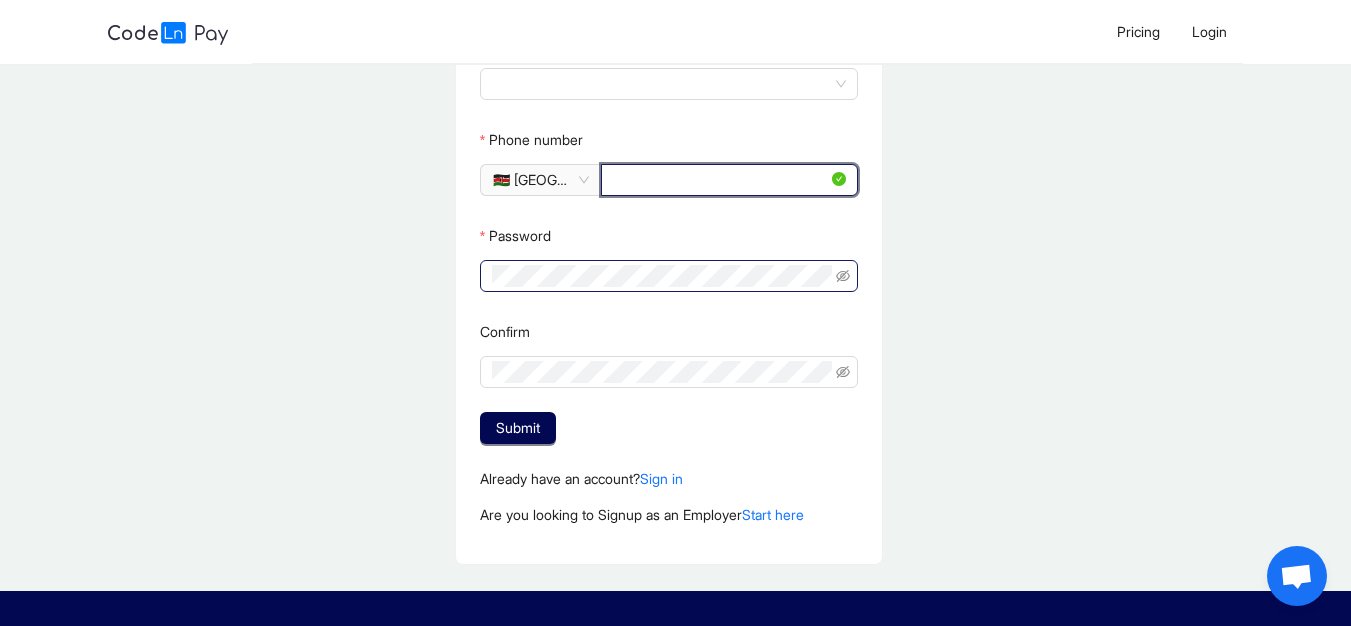 type on "**********" 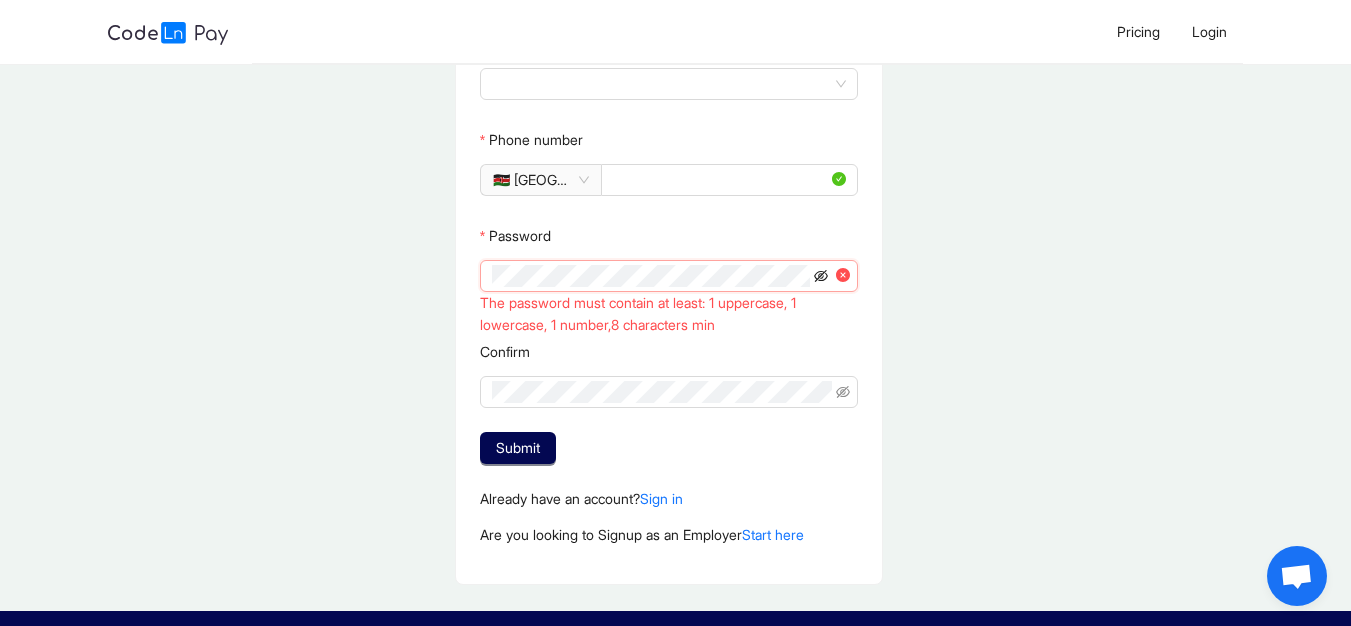 click 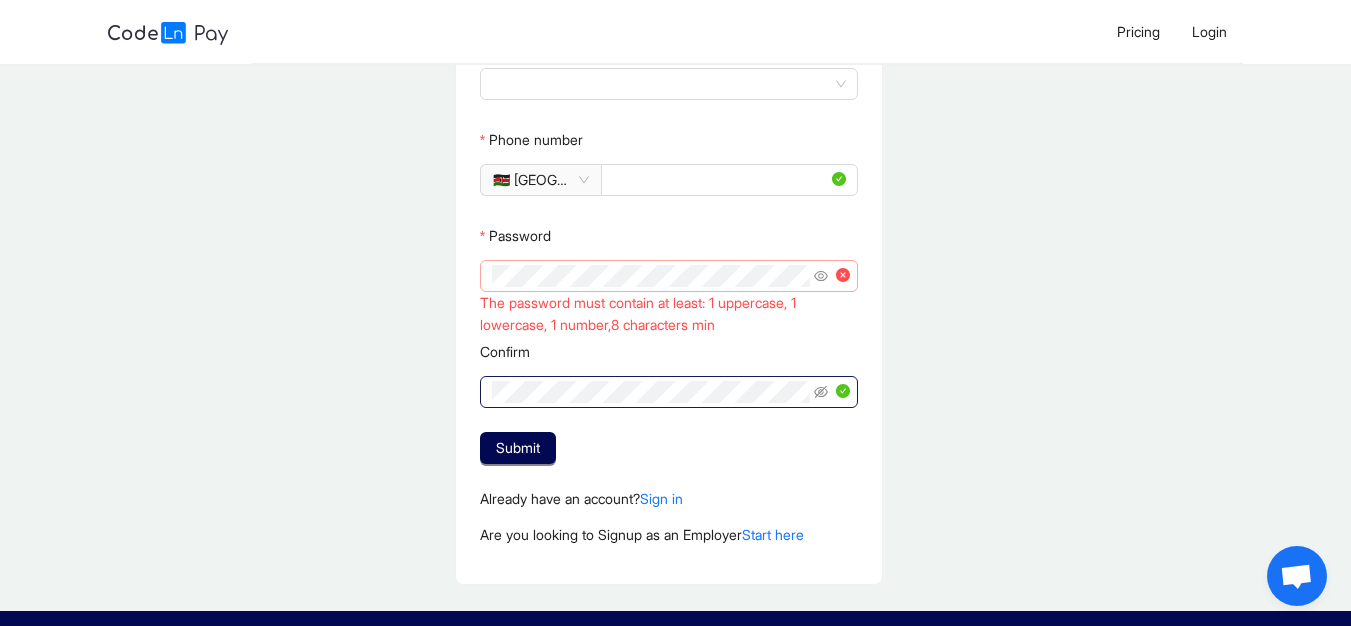 click 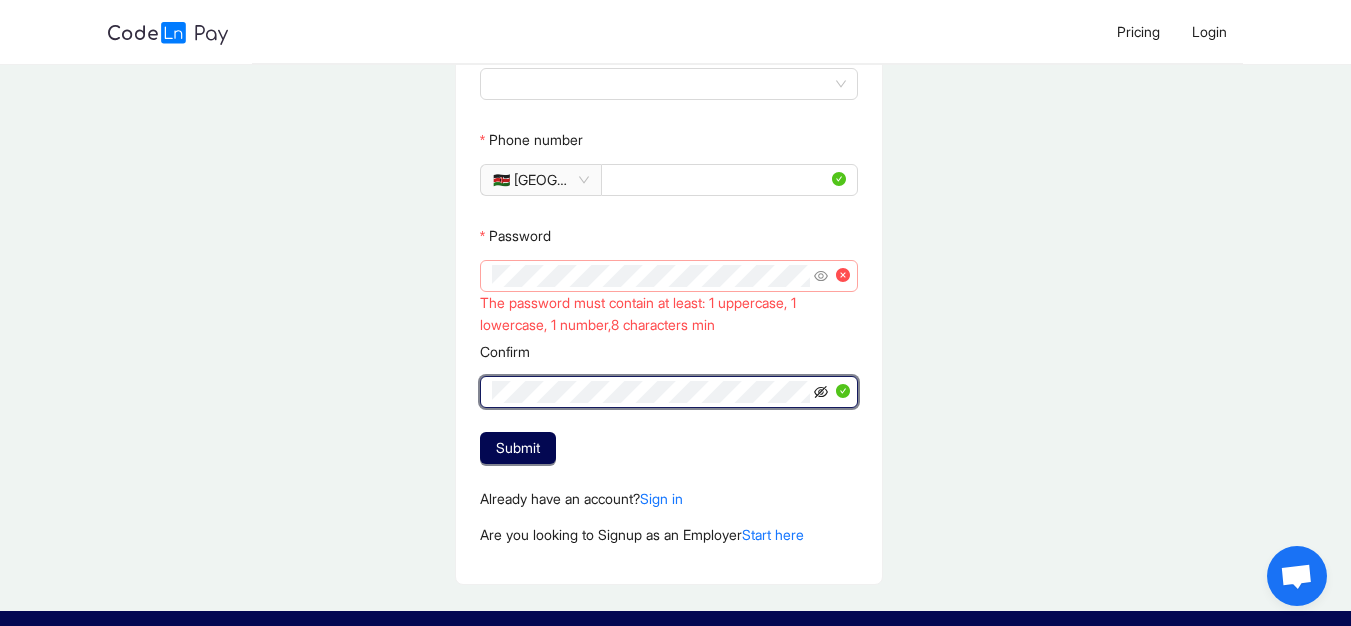 click 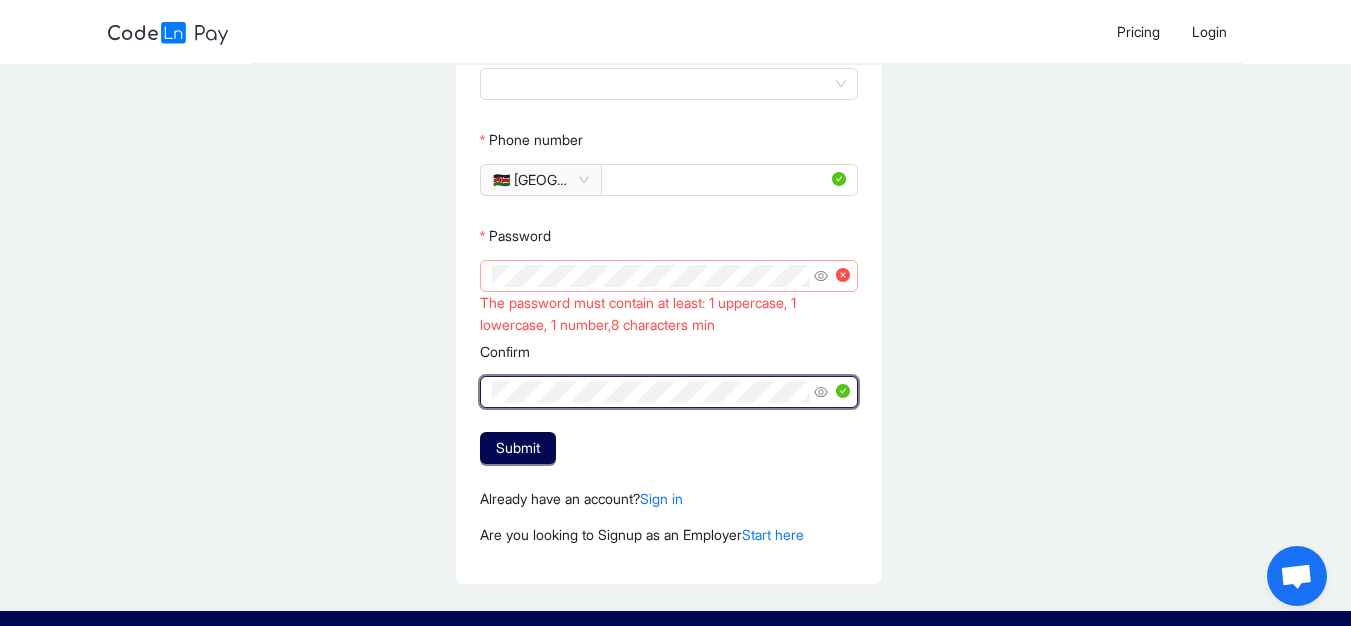 click 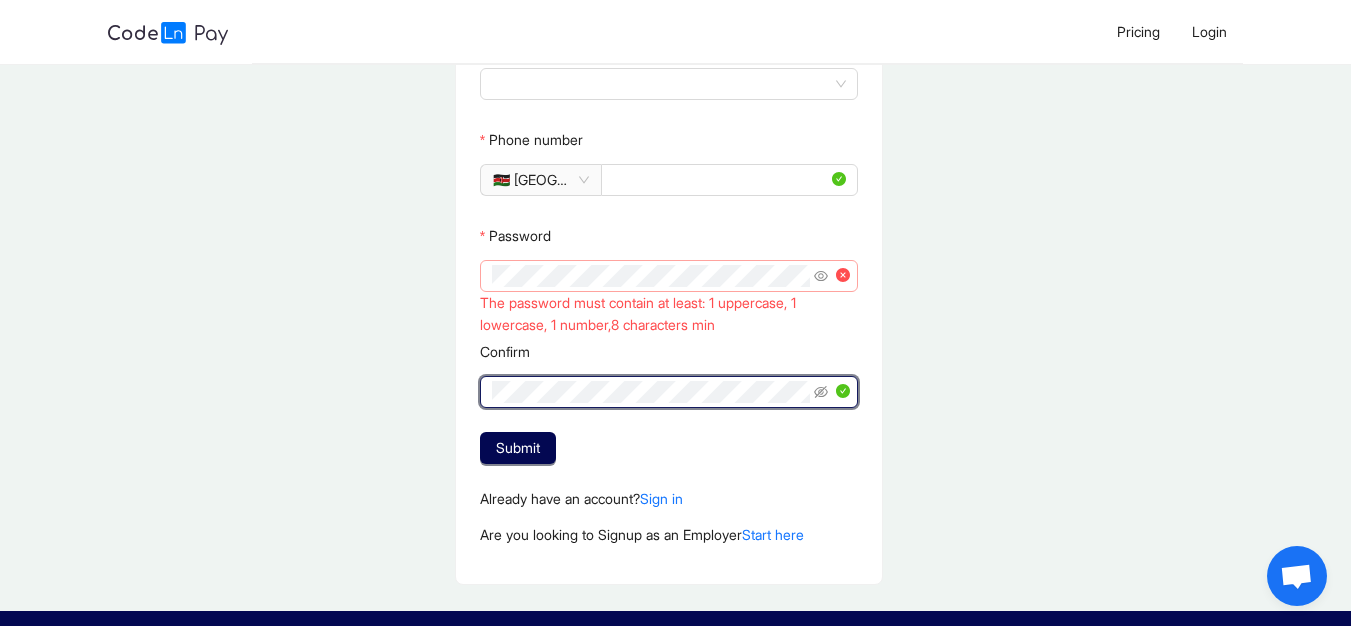 click 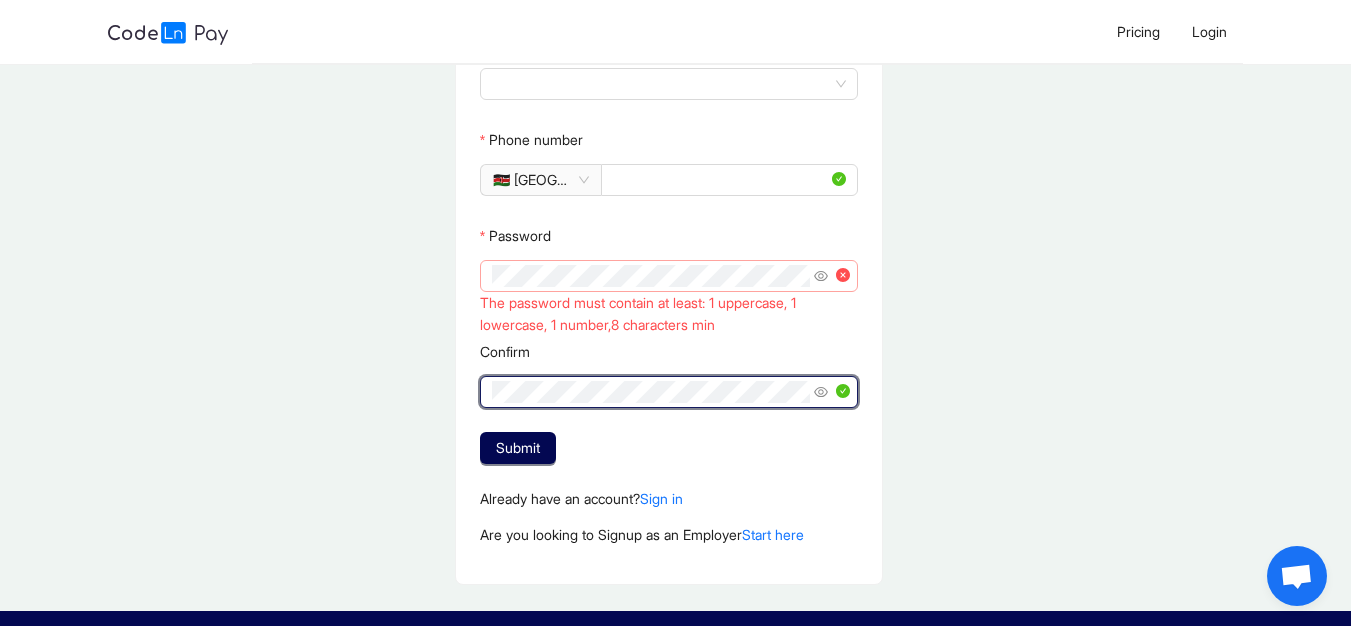 click 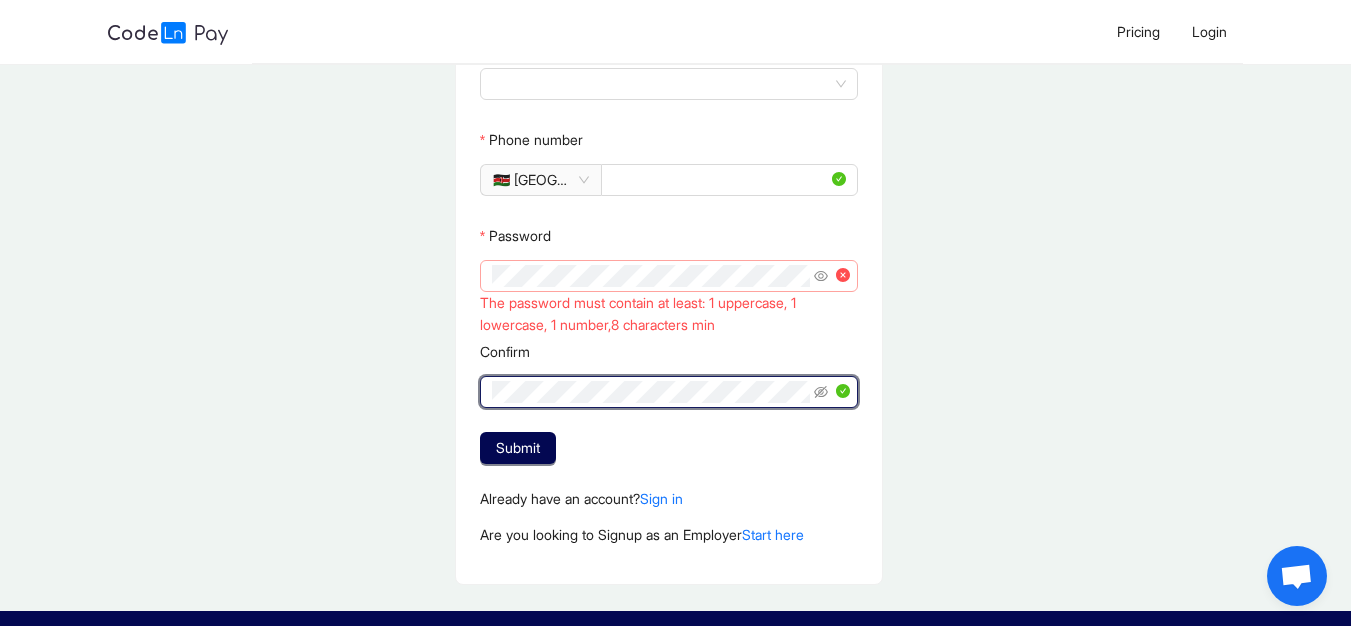 click 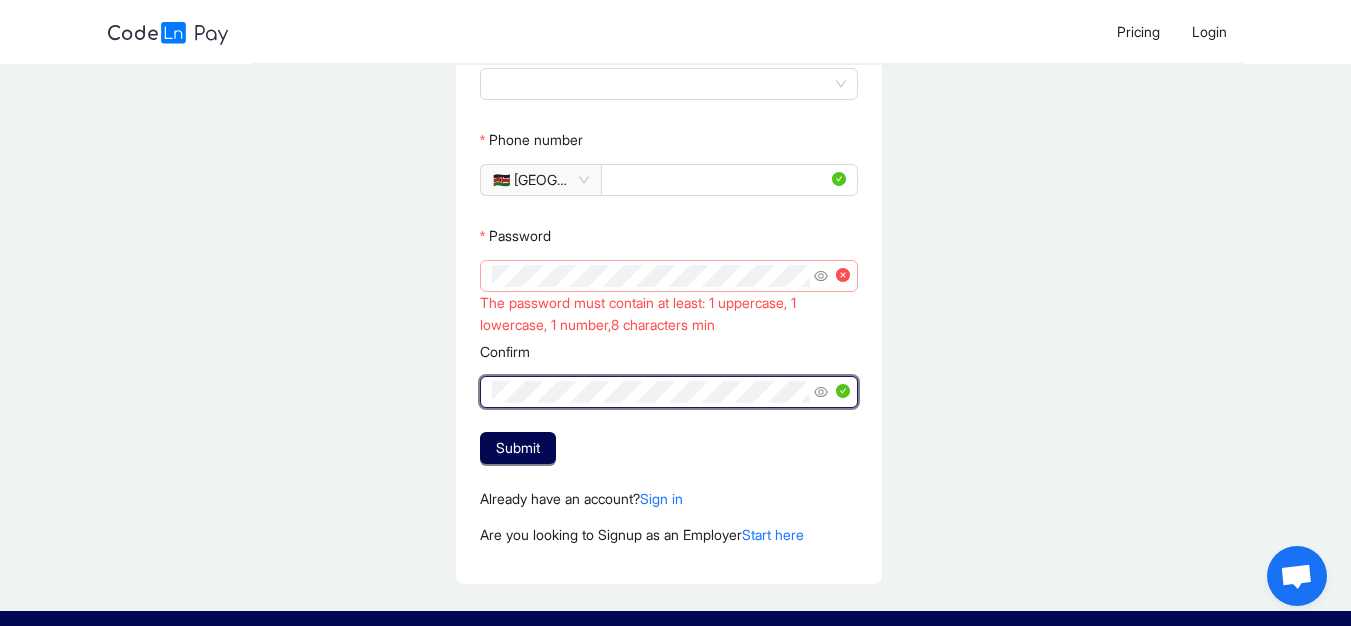 click 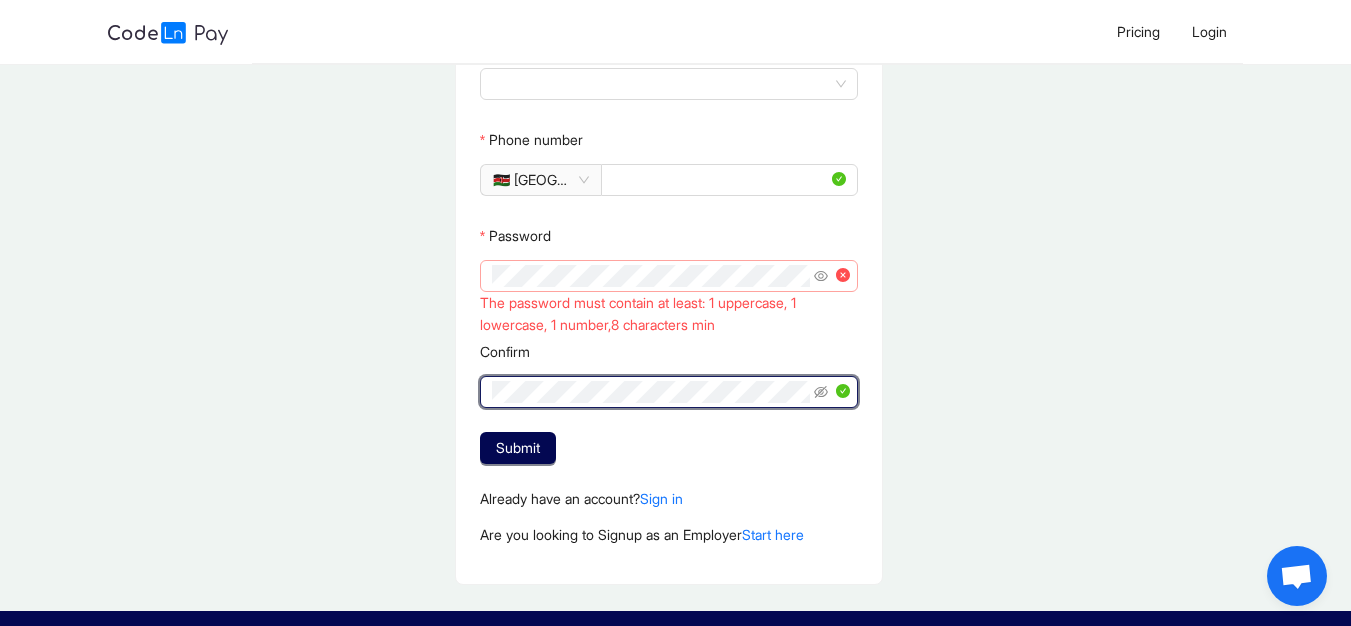 click 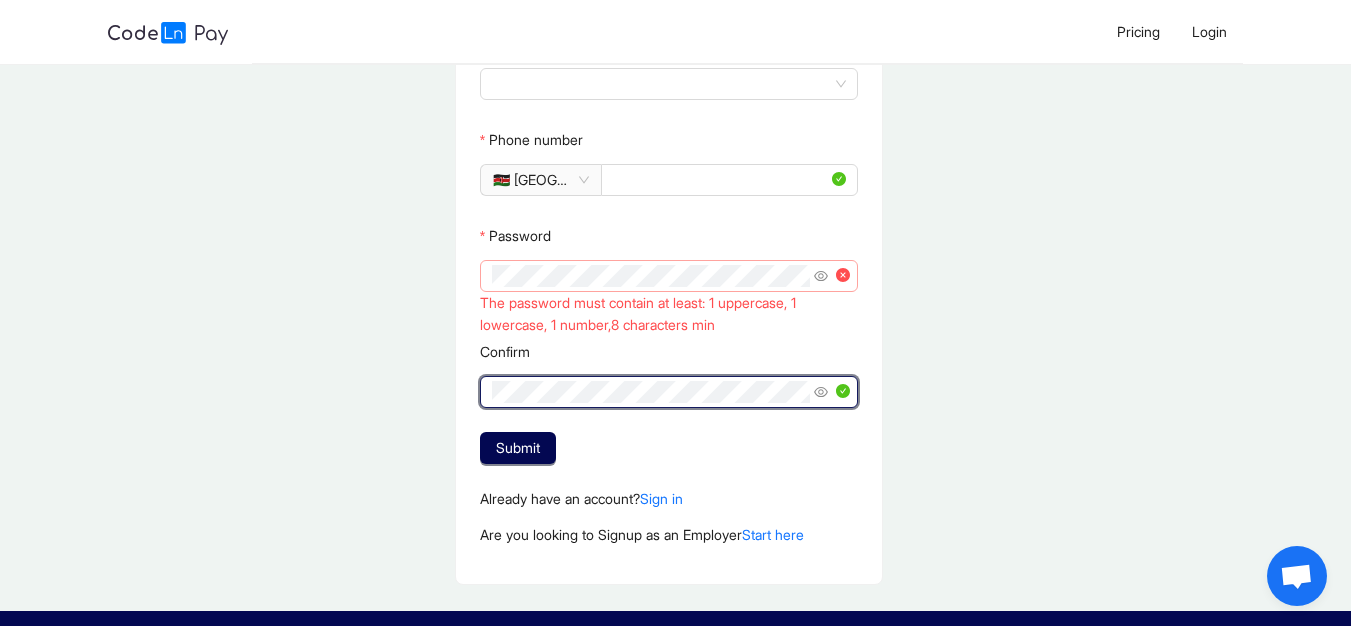 click 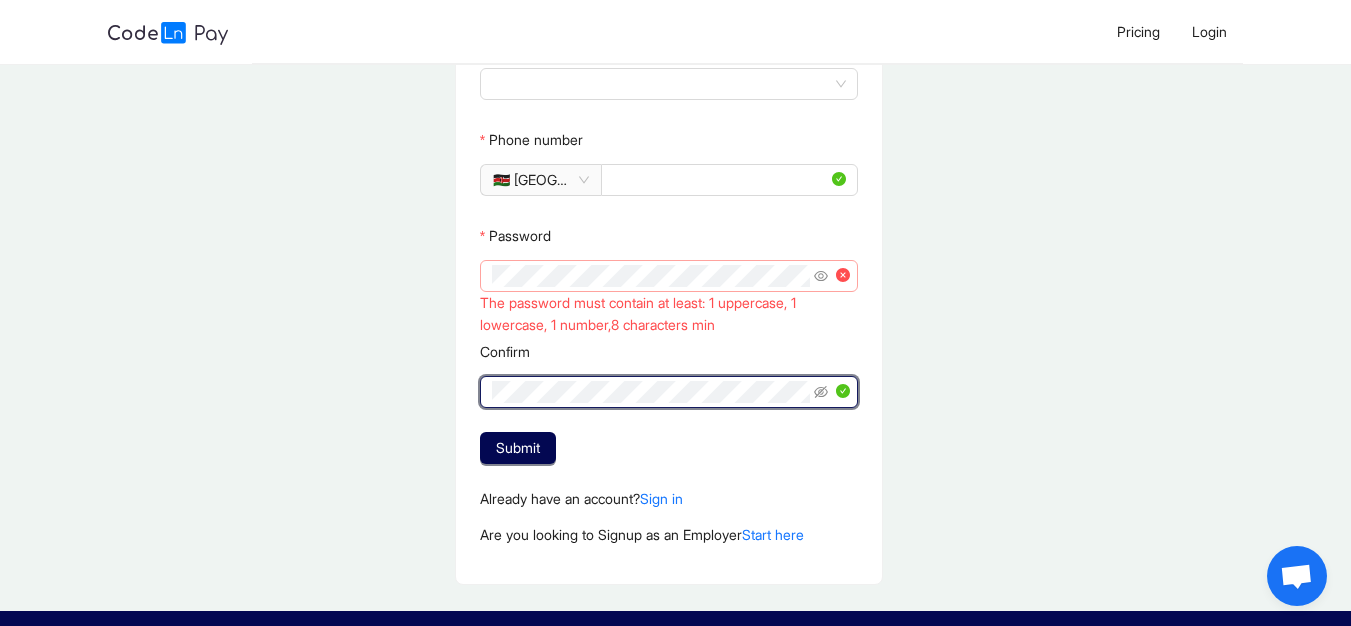 click 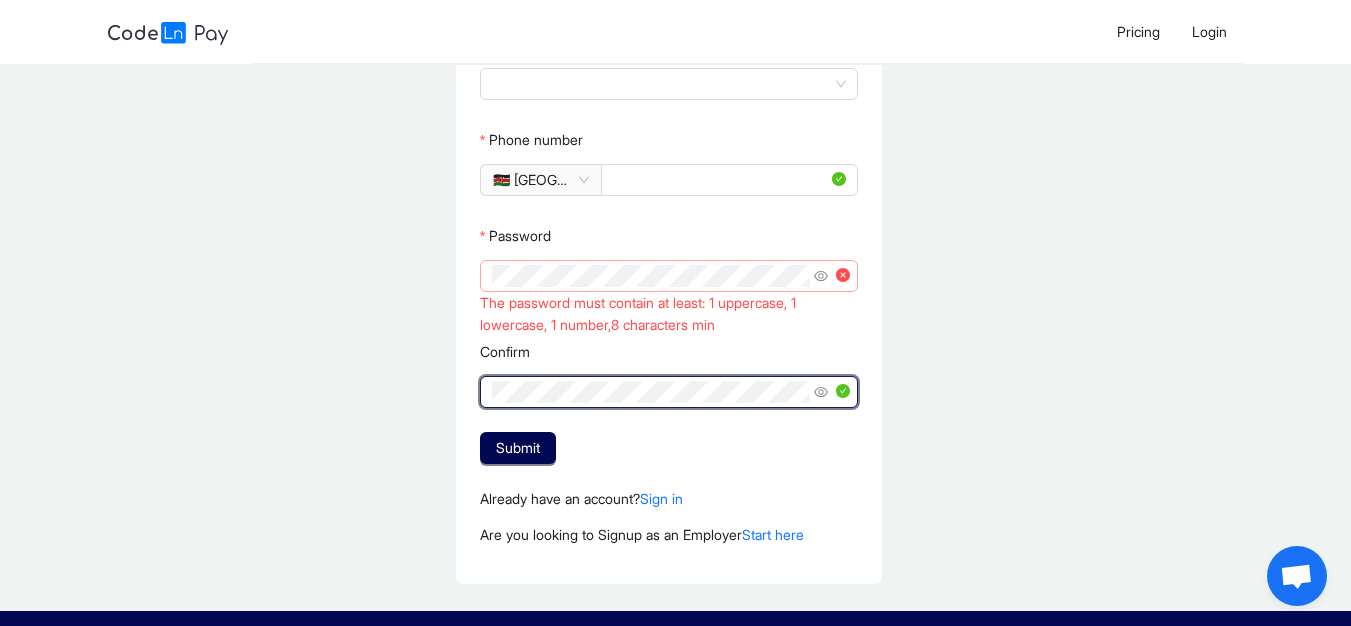 click 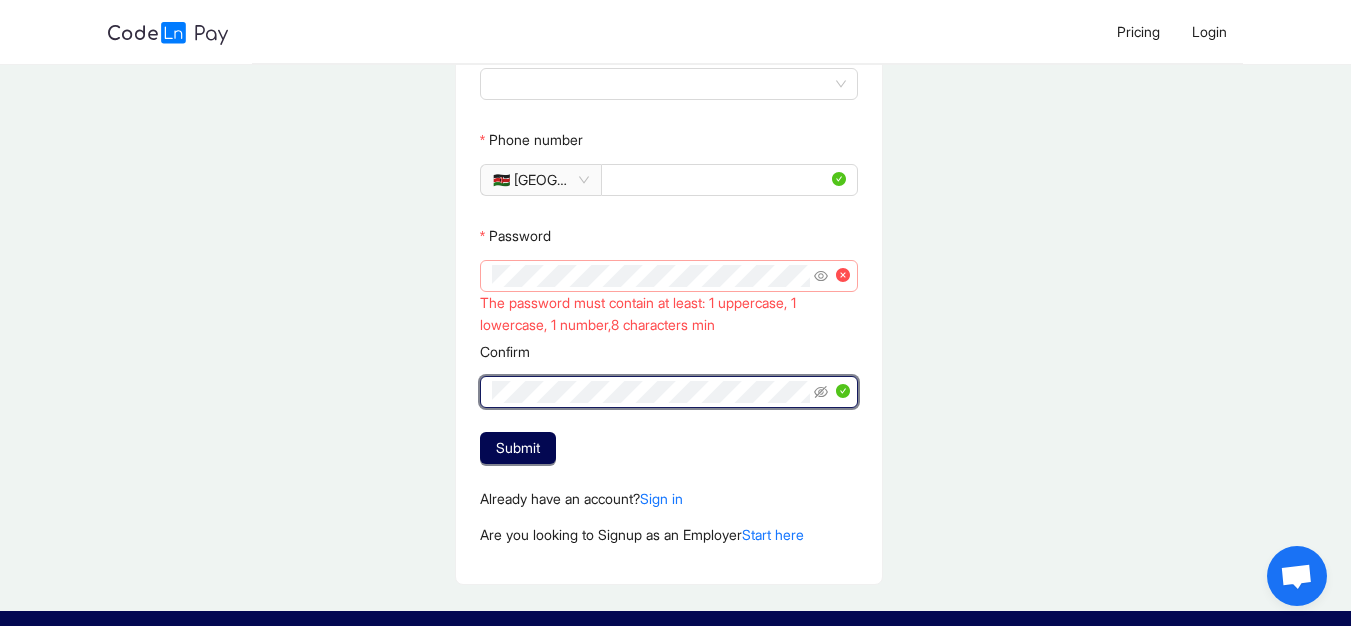 click 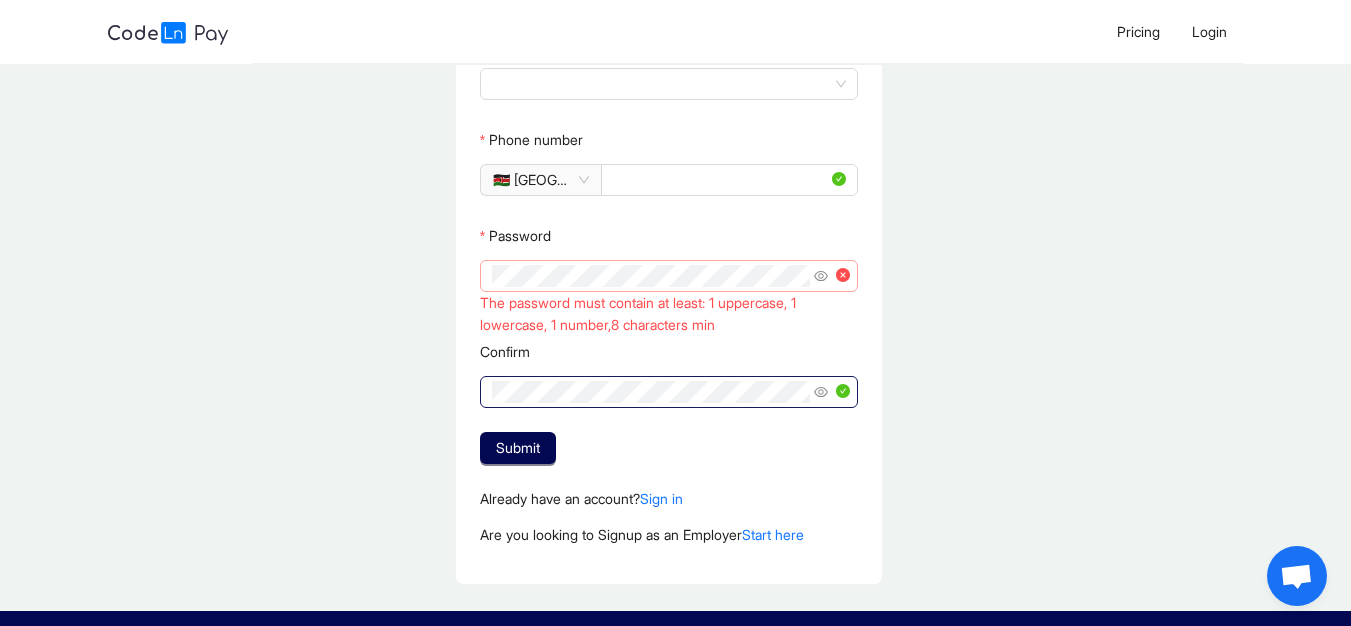click at bounding box center (832, 392) 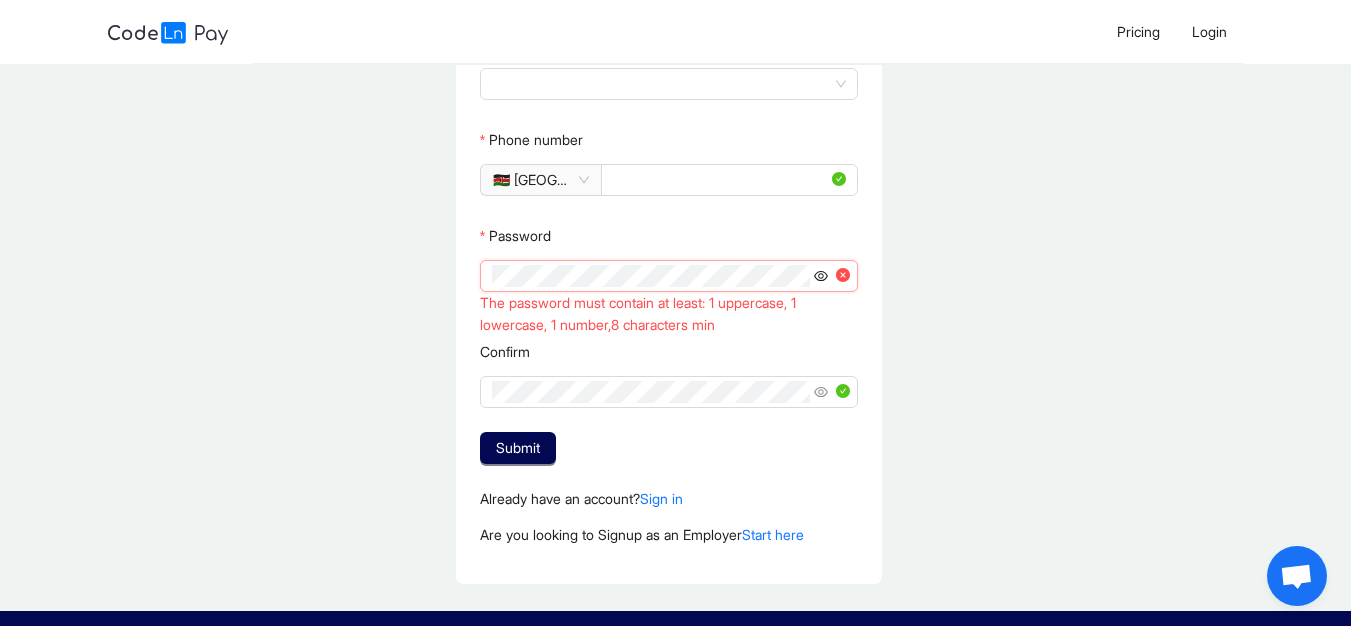 click 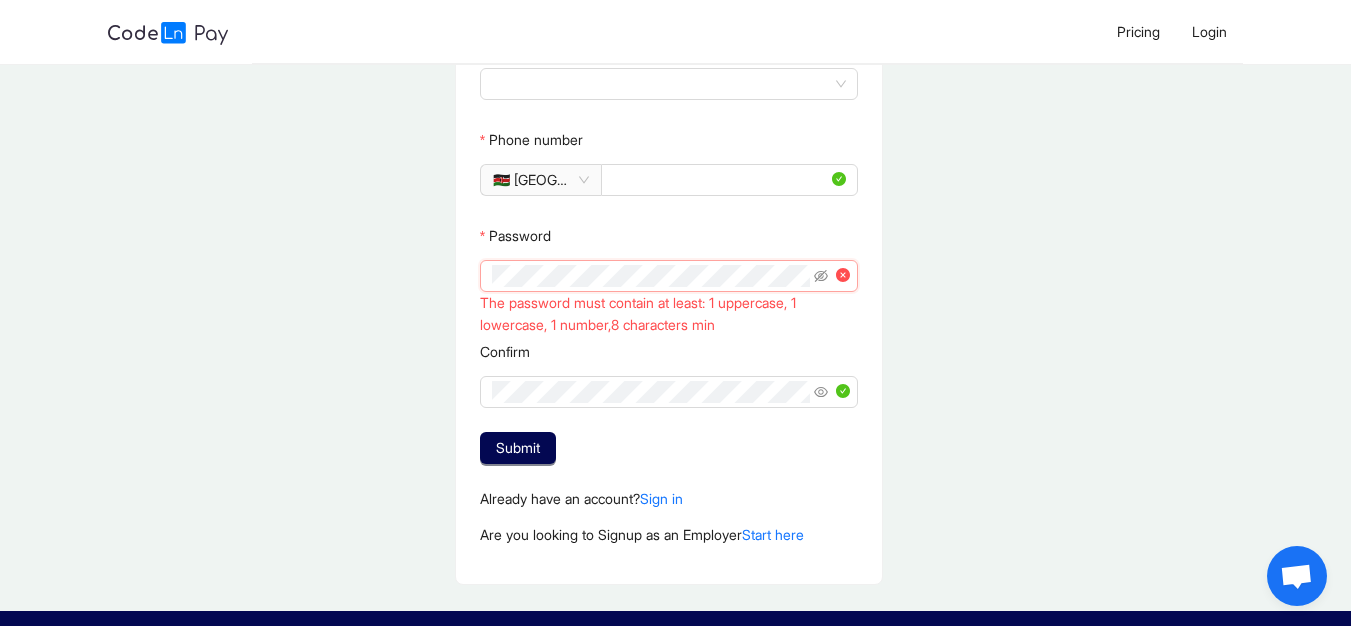 click 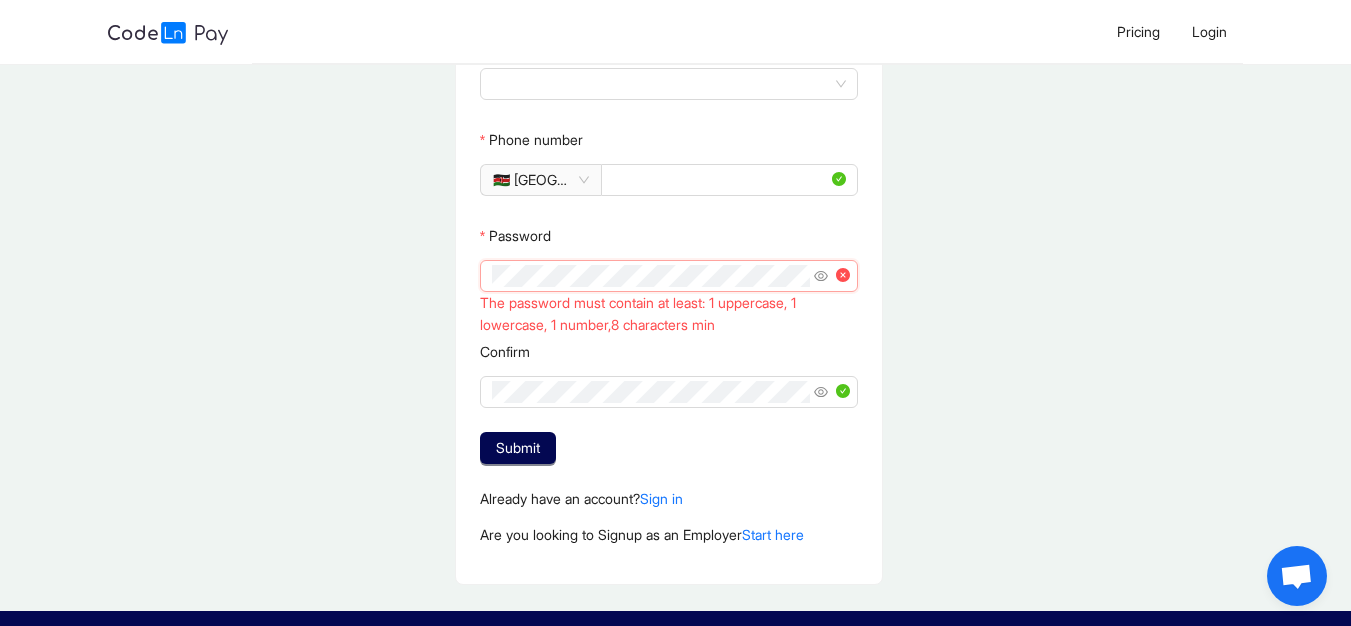 click 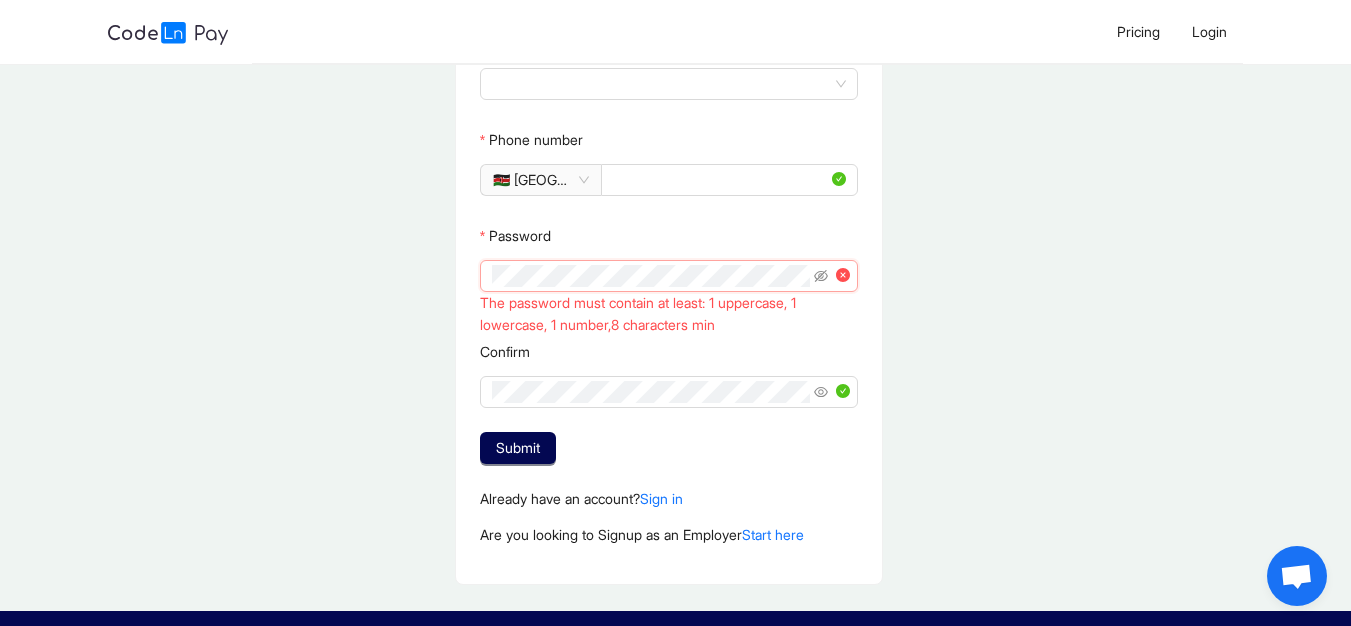 click 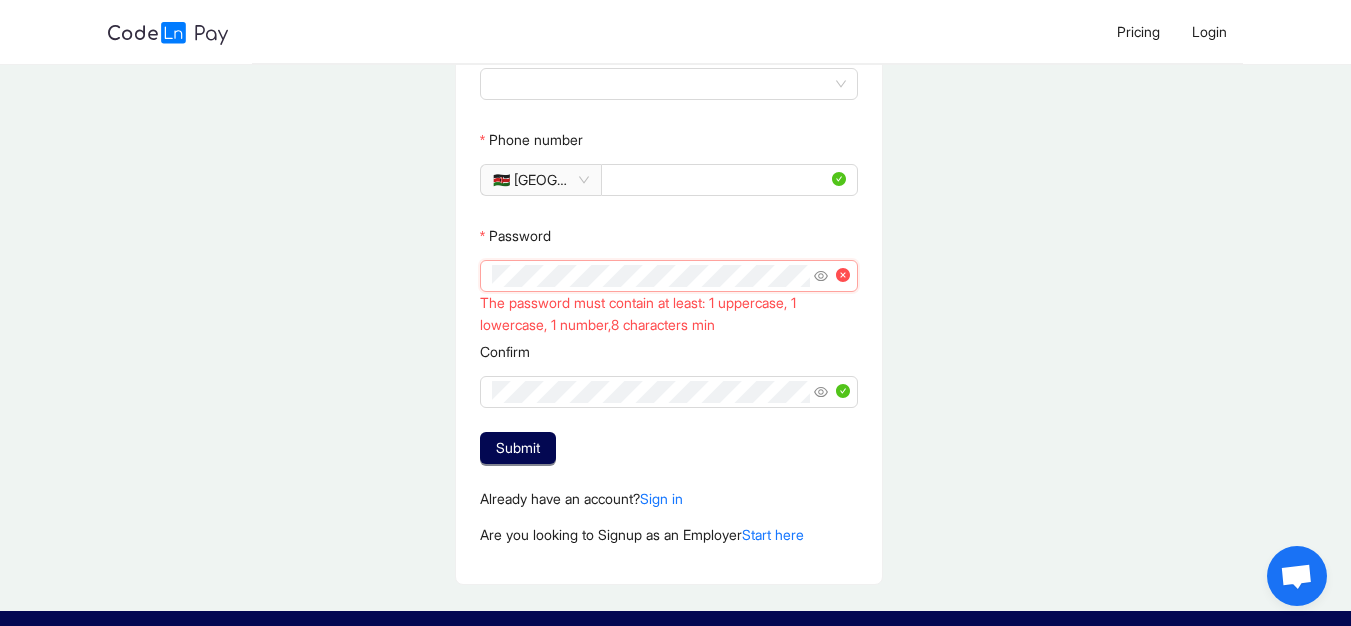 click 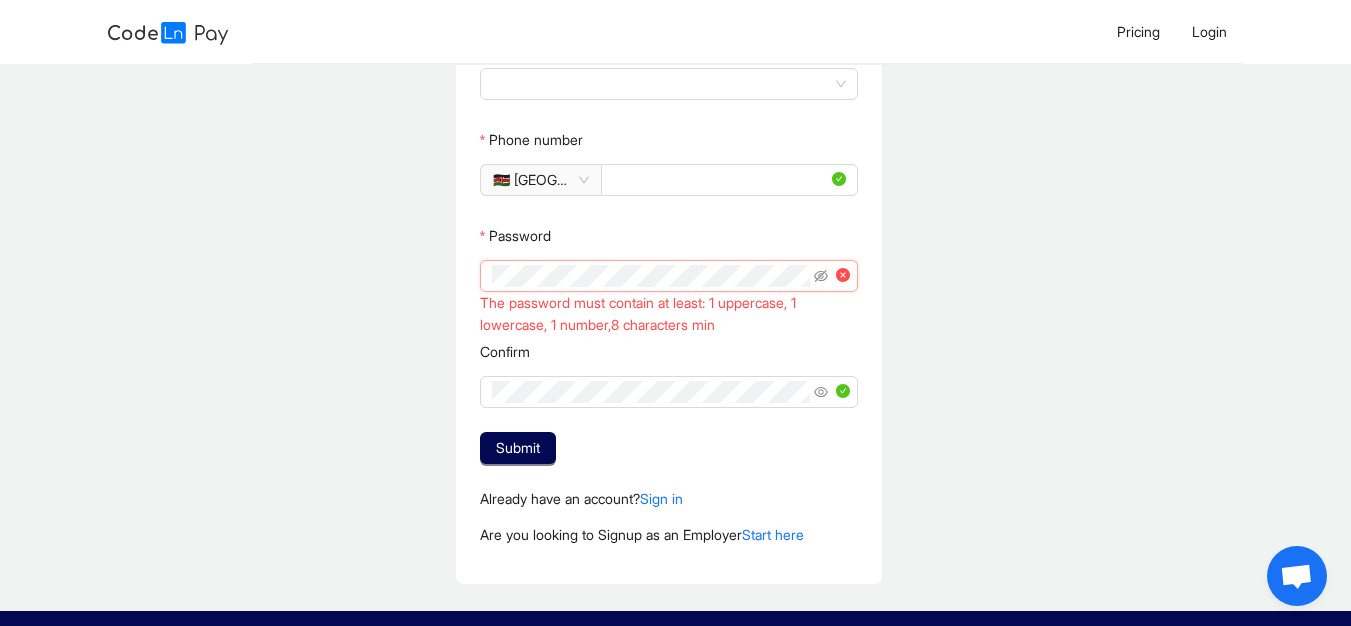 click 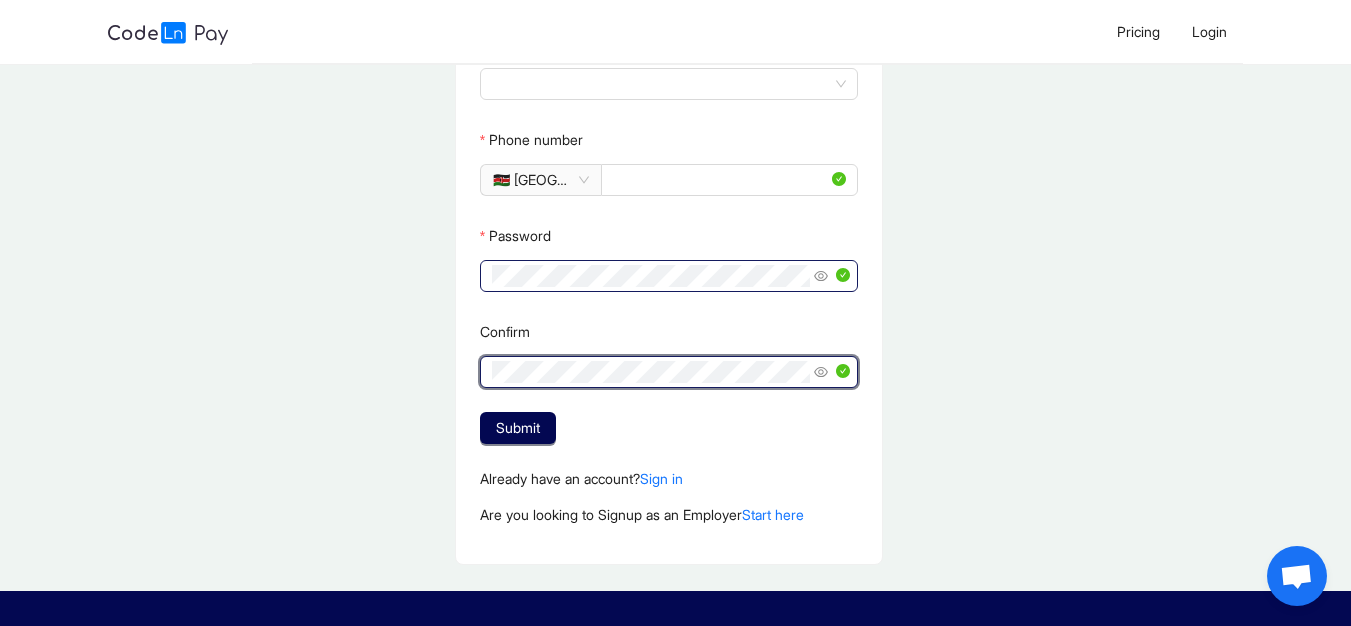 scroll, scrollTop: 420, scrollLeft: 0, axis: vertical 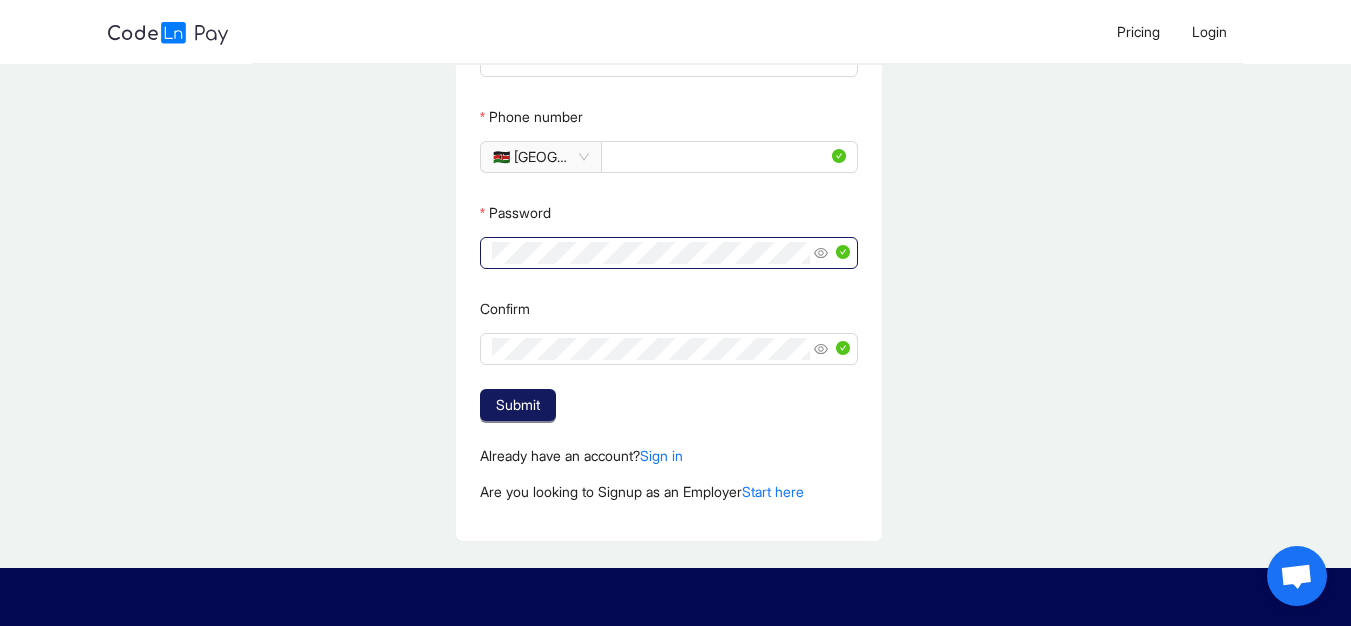 click on "Submit" 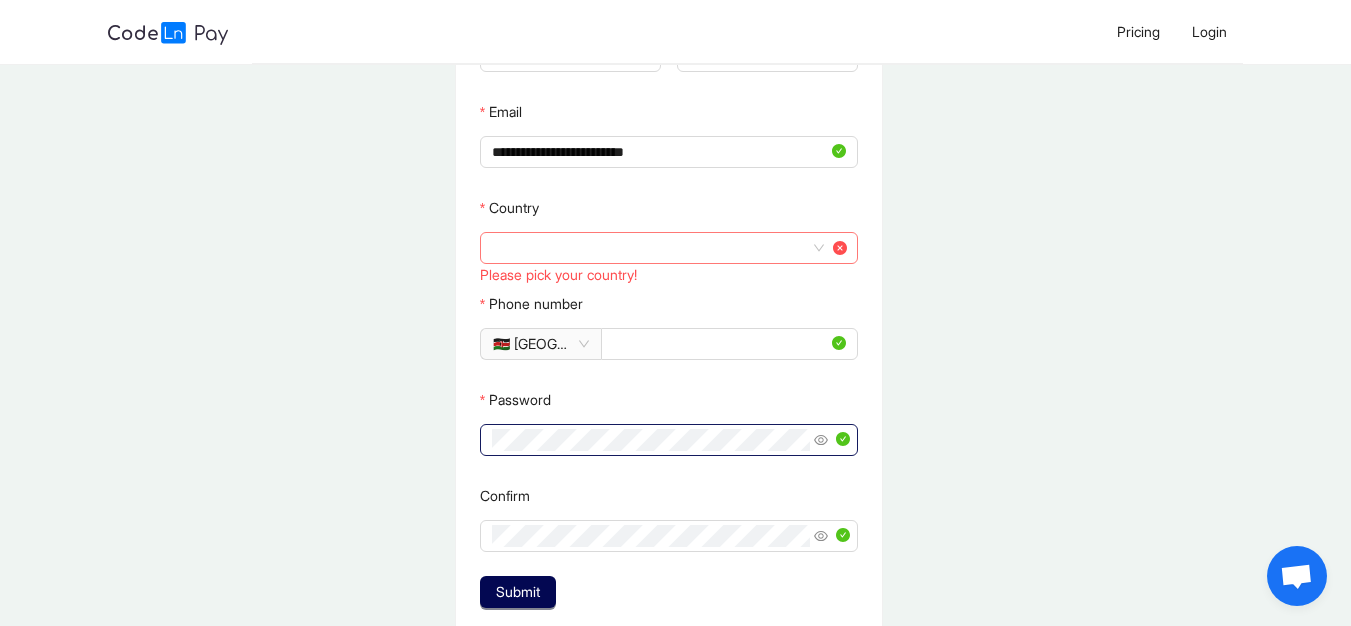 scroll, scrollTop: 225, scrollLeft: 0, axis: vertical 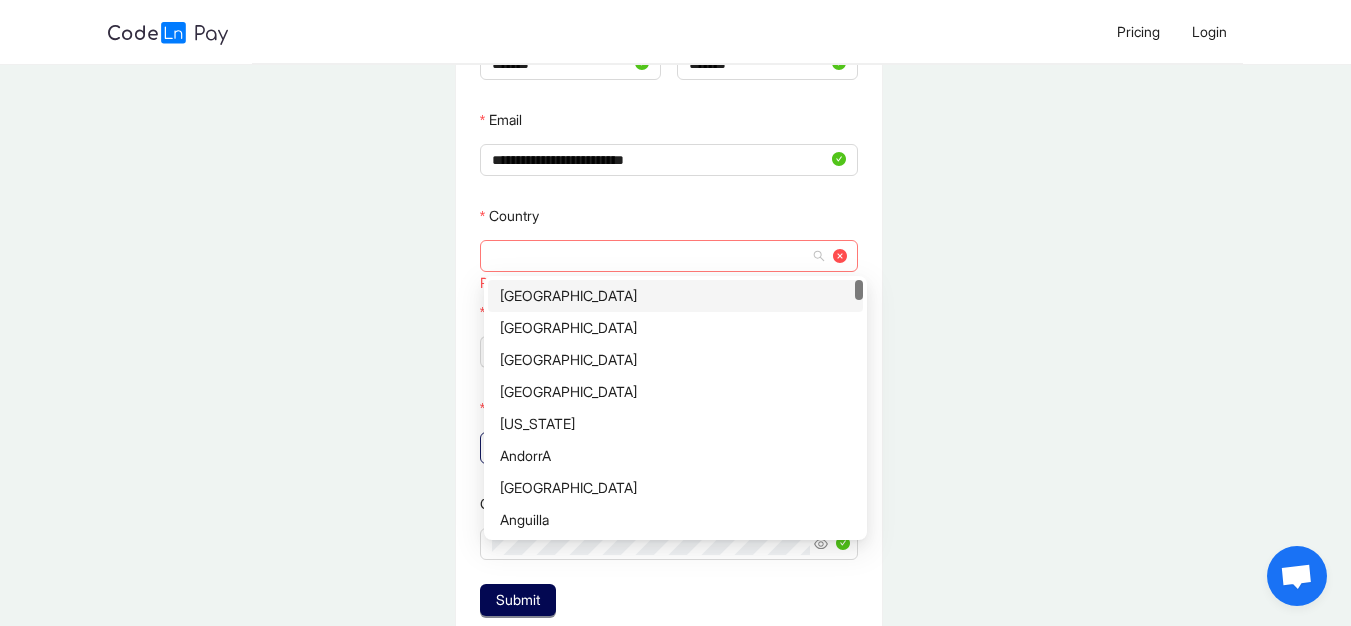 click 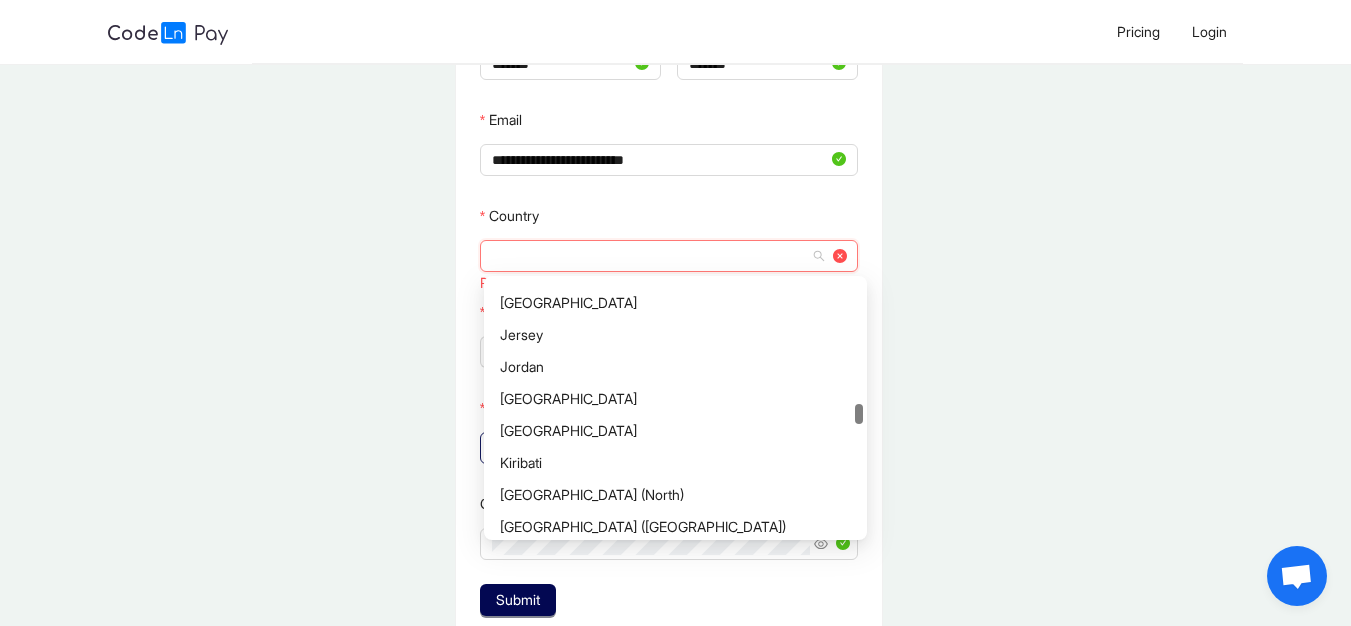scroll, scrollTop: 3453, scrollLeft: 0, axis: vertical 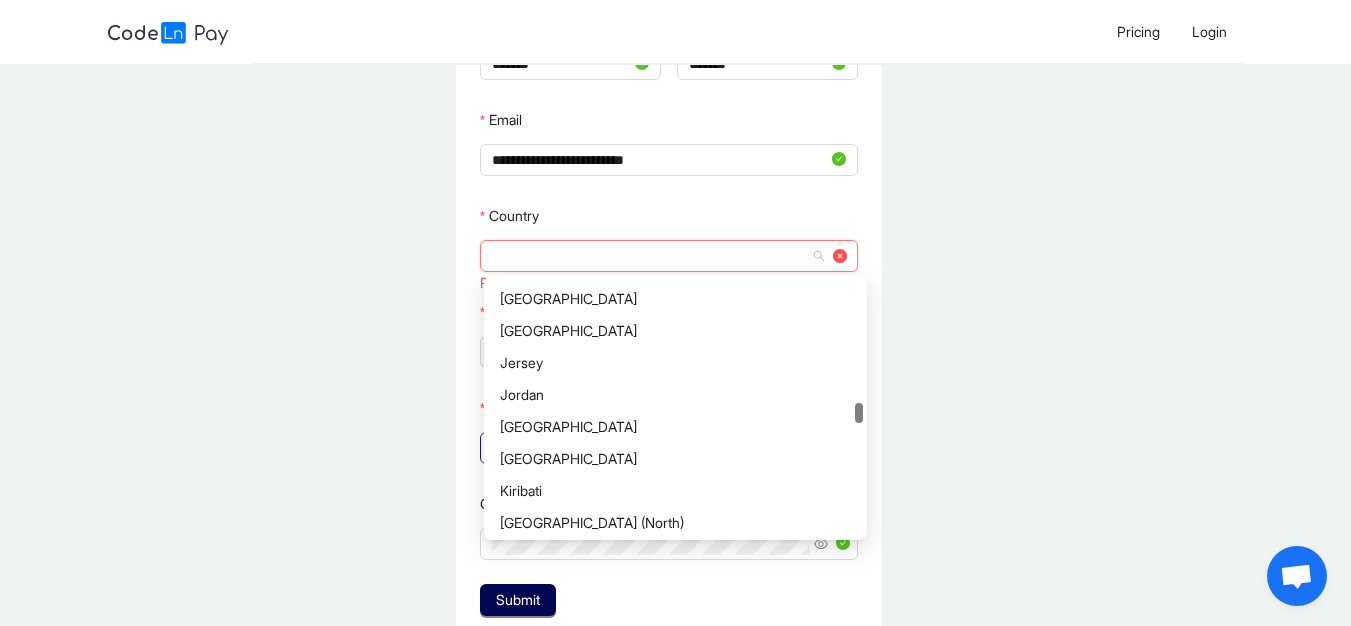 drag, startPoint x: 860, startPoint y: 288, endPoint x: 869, endPoint y: 411, distance: 123.32883 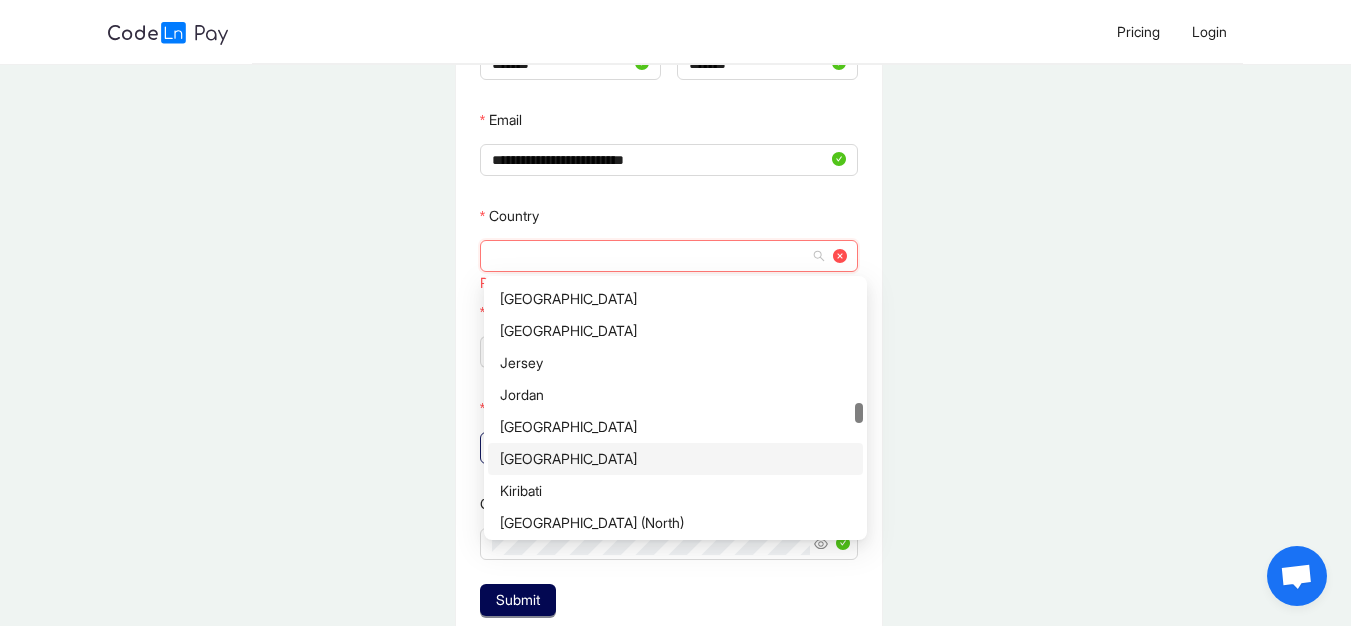 click on "[GEOGRAPHIC_DATA]" at bounding box center [675, 459] 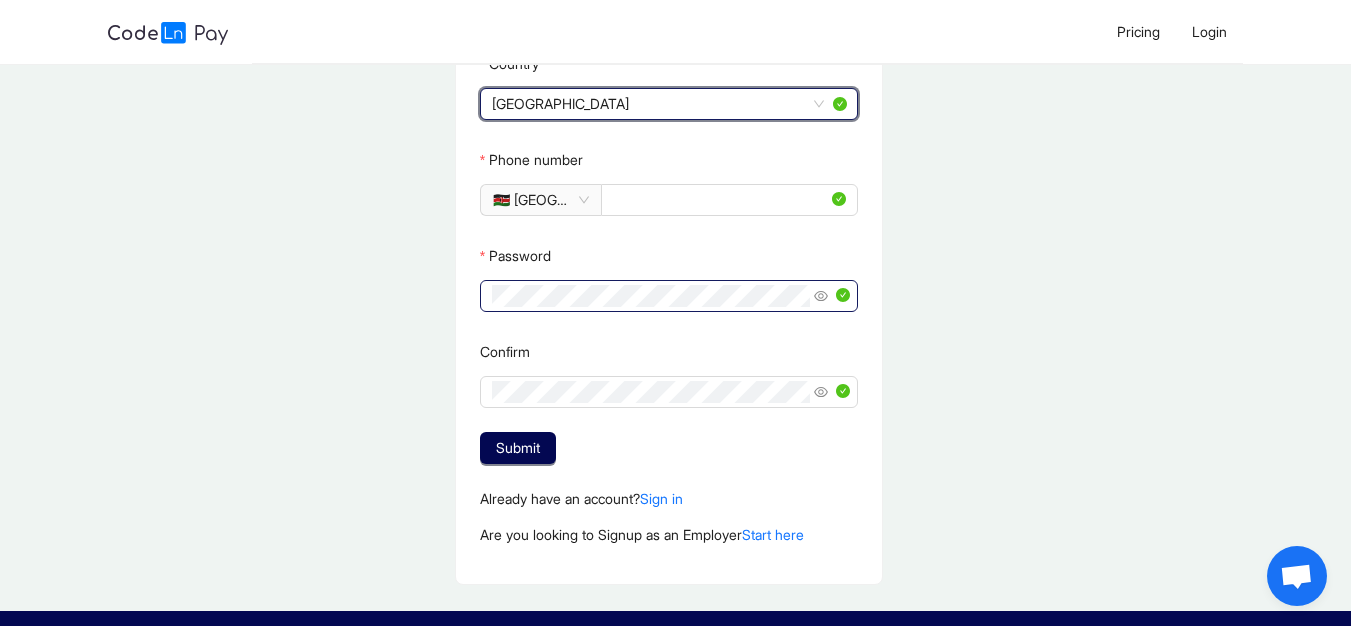 scroll, scrollTop: 541, scrollLeft: 0, axis: vertical 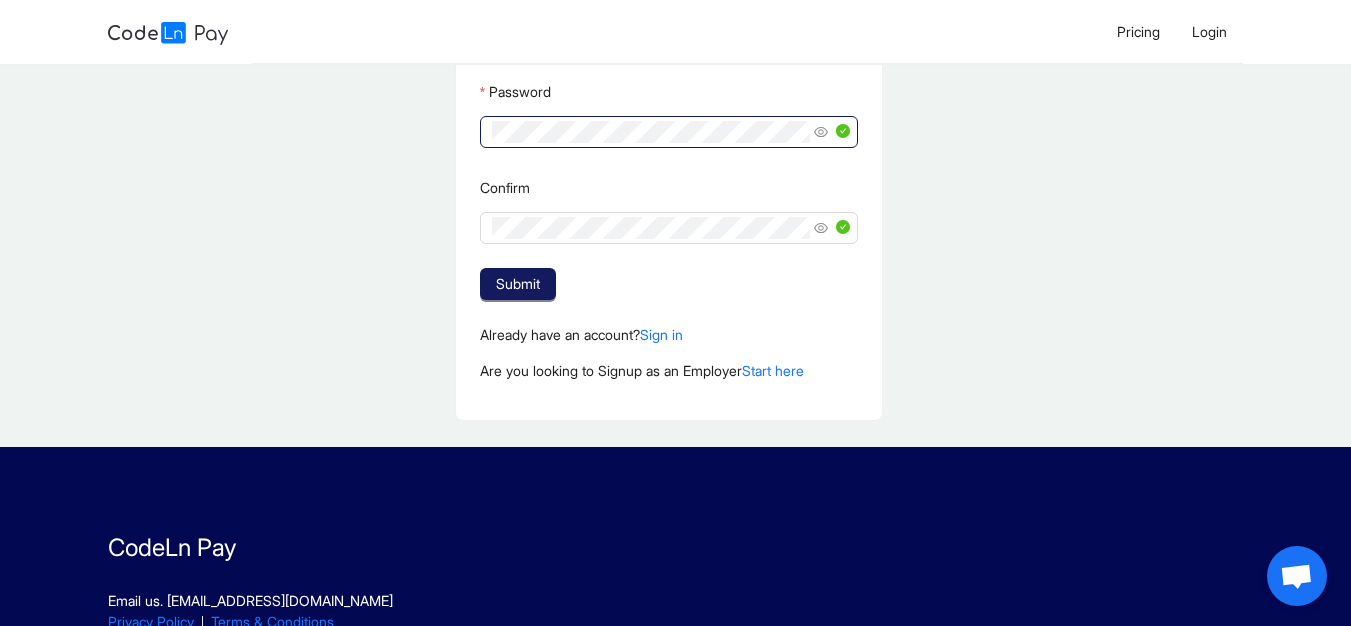 click on "Submit" 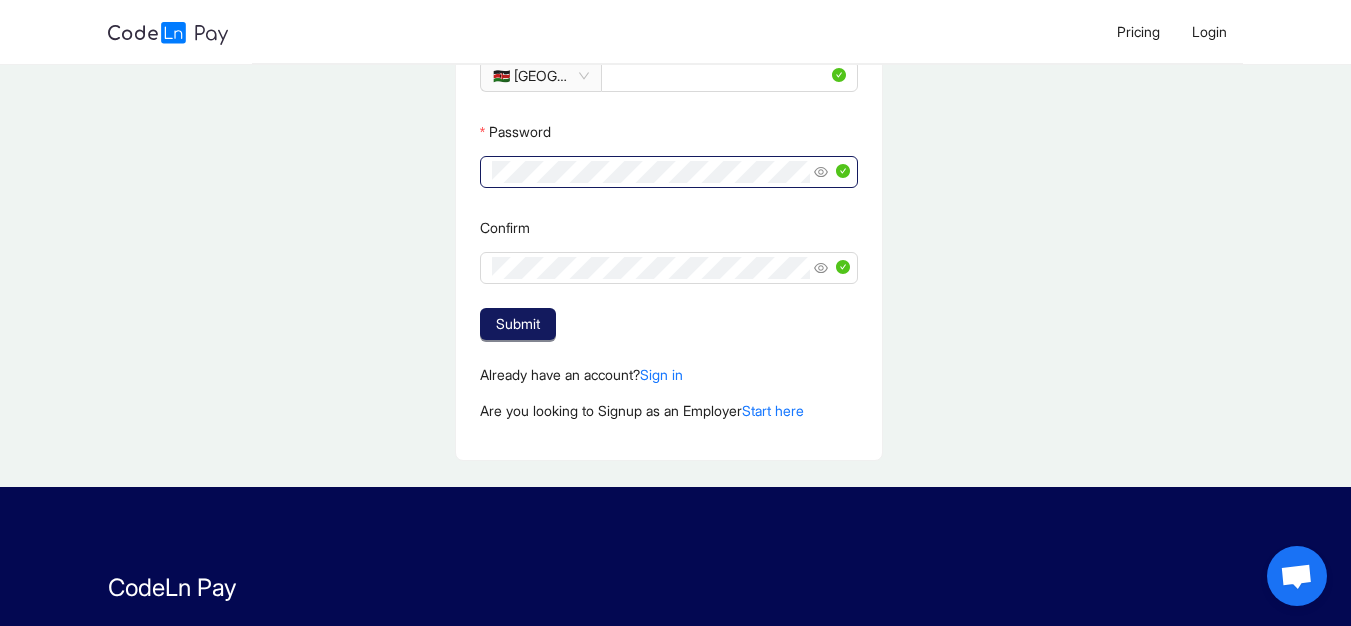 scroll, scrollTop: 581, scrollLeft: 0, axis: vertical 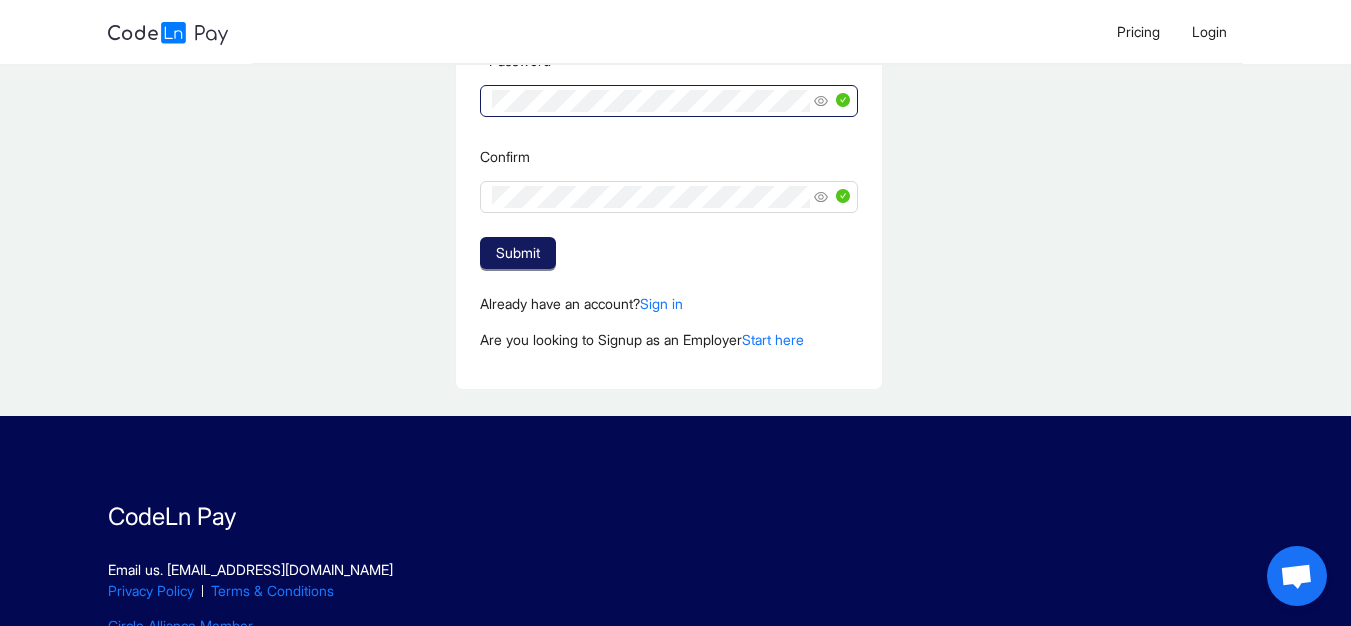 click on "Submit" 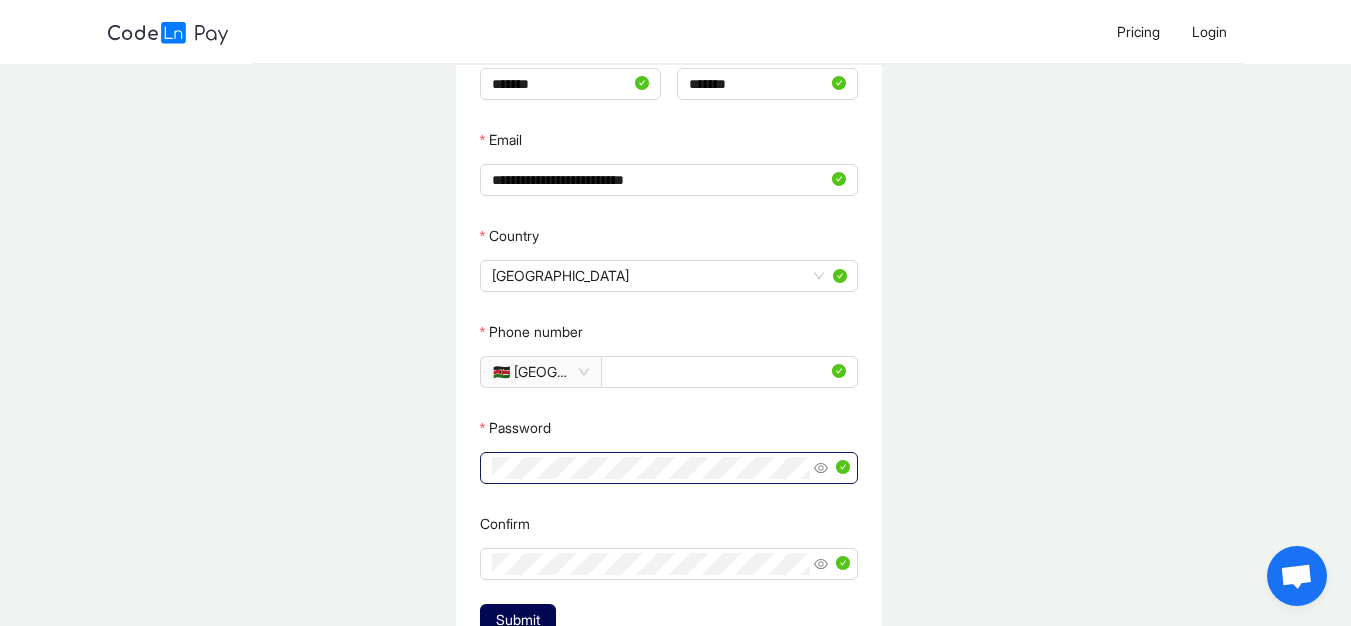scroll, scrollTop: 0, scrollLeft: 0, axis: both 